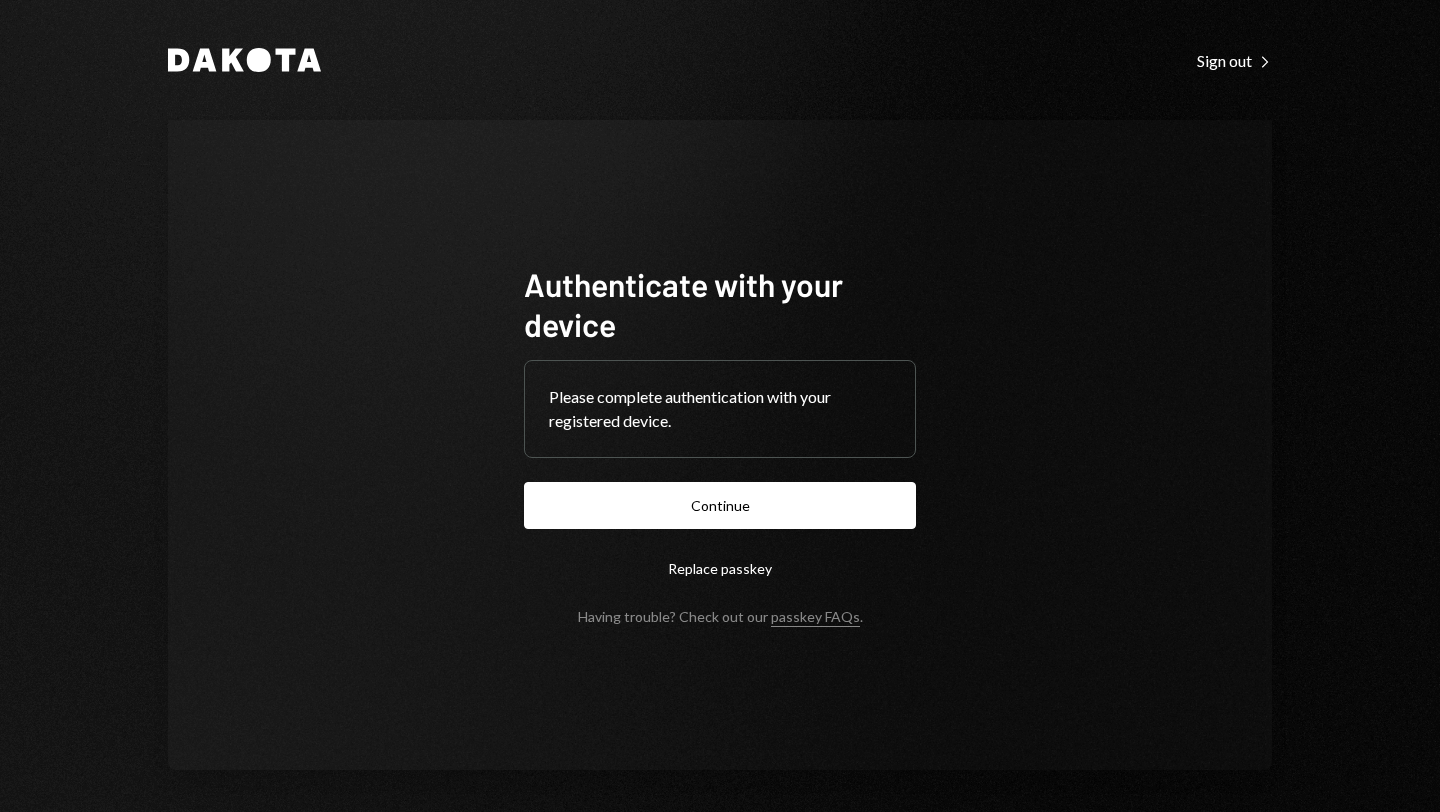 scroll, scrollTop: 0, scrollLeft: 0, axis: both 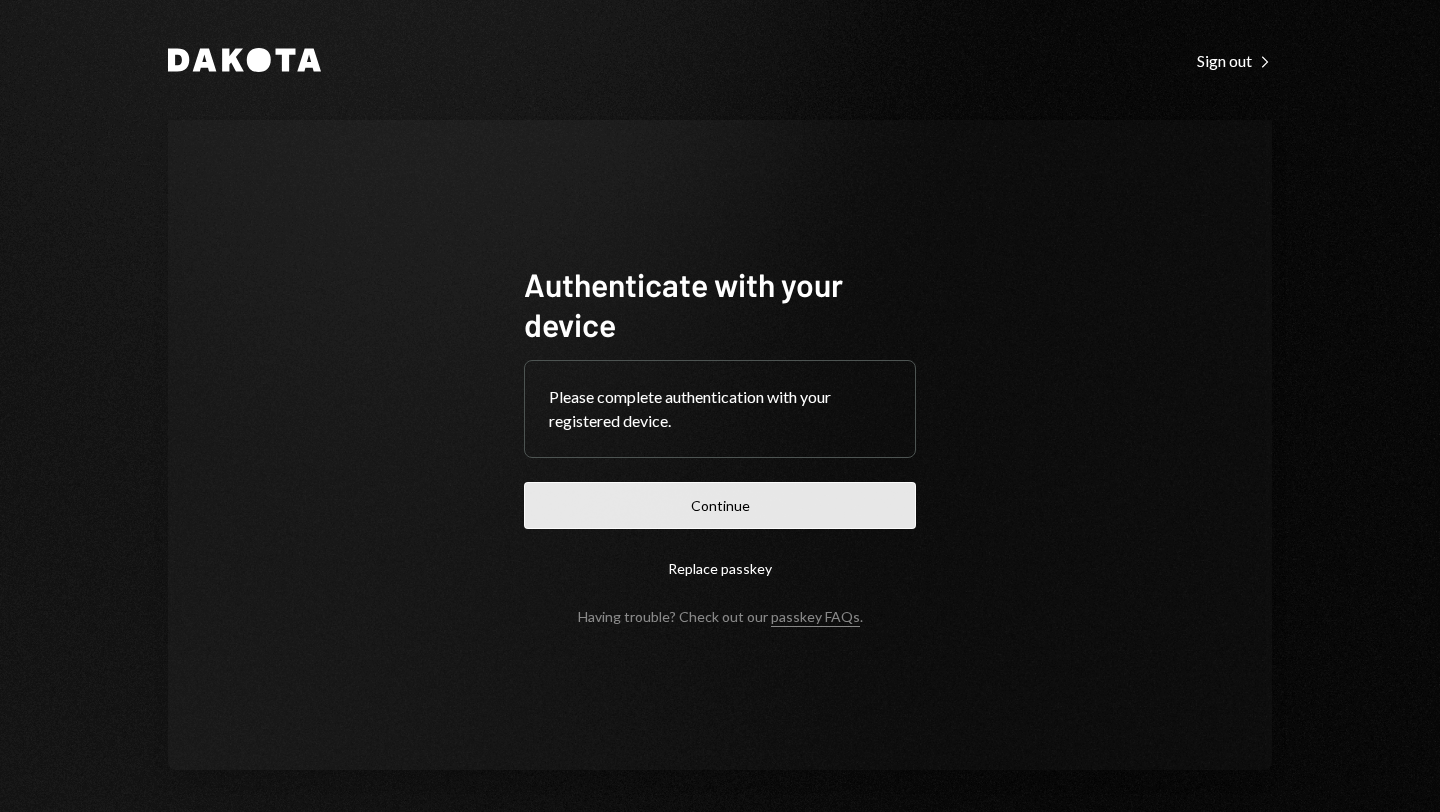click on "Continue" at bounding box center (720, 505) 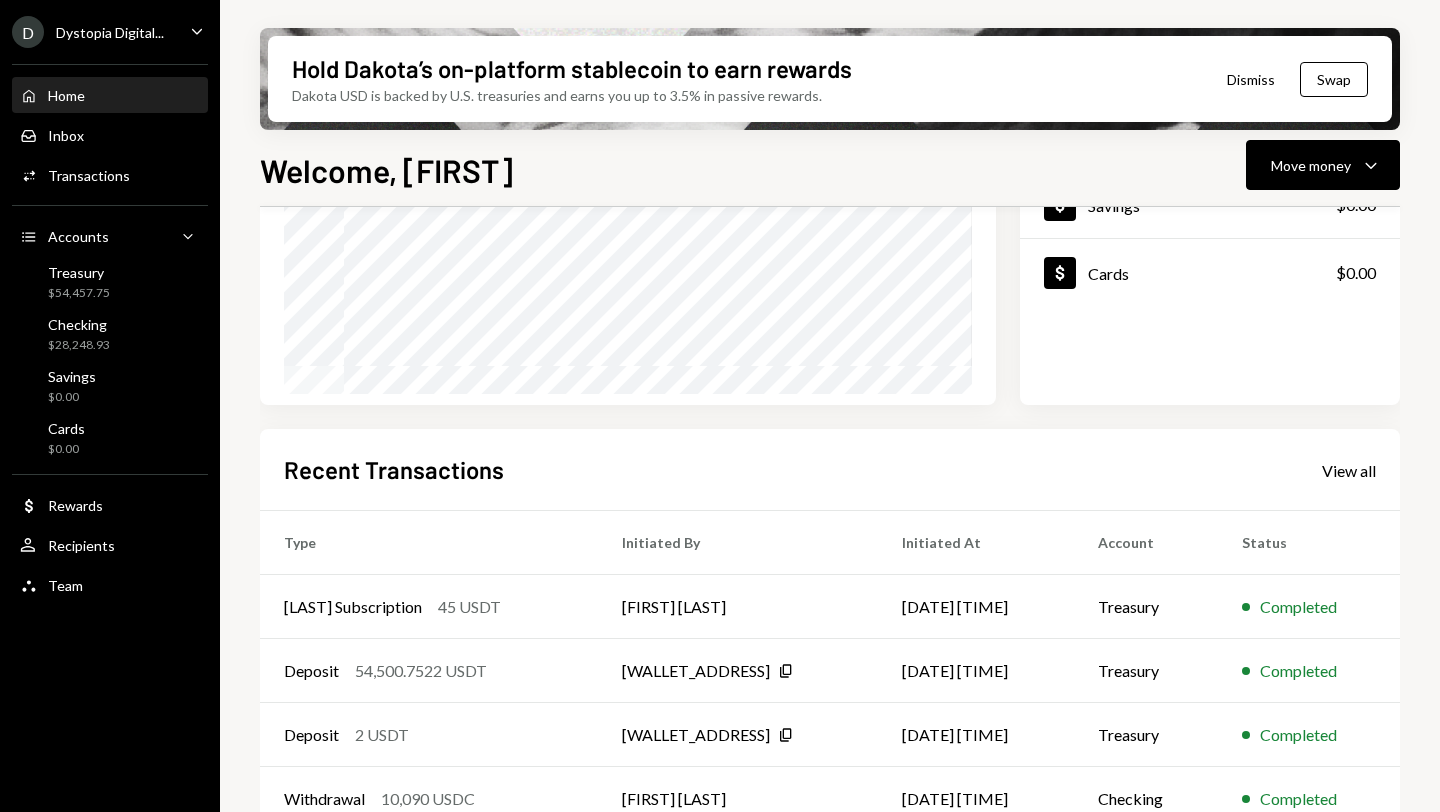 scroll, scrollTop: 249, scrollLeft: 0, axis: vertical 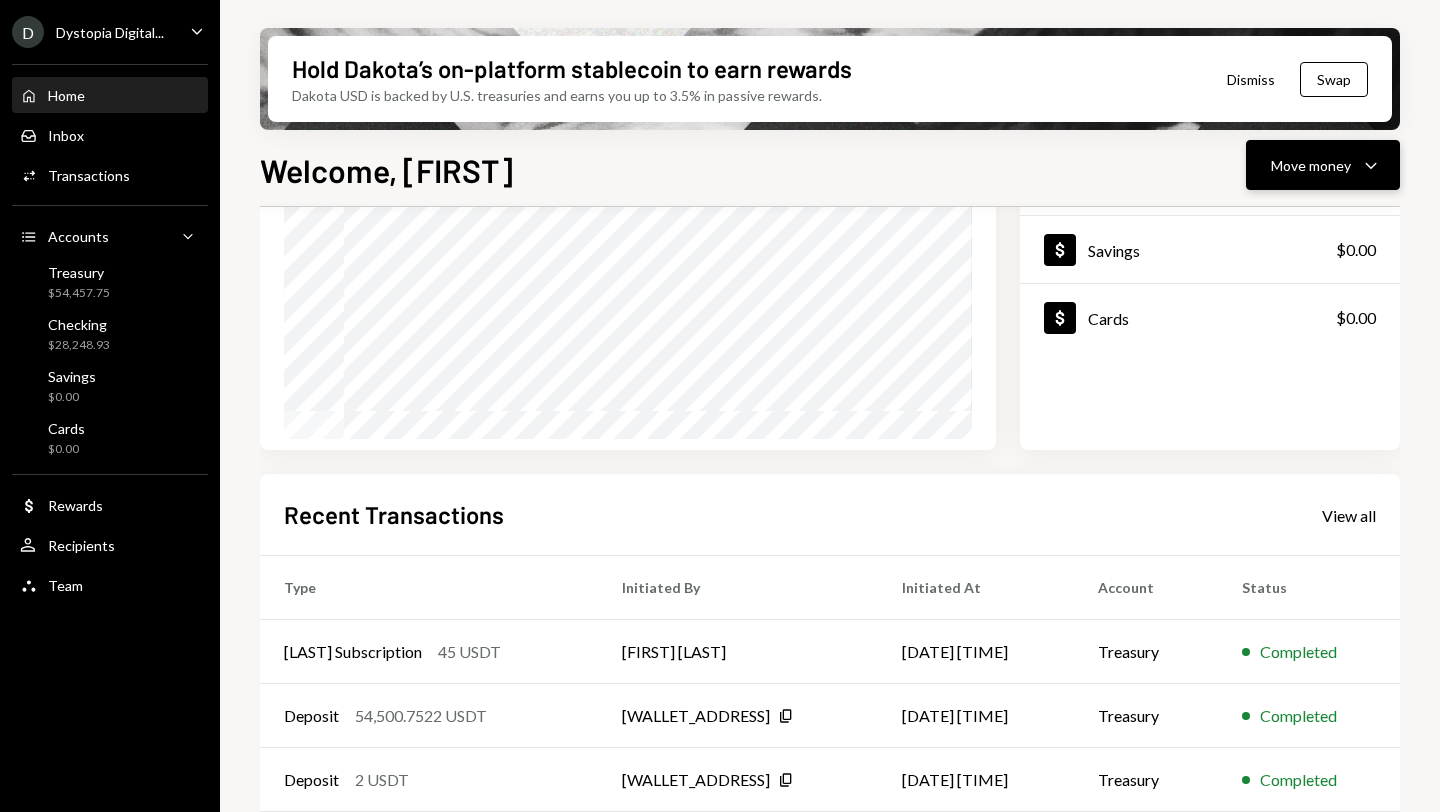 click on "Move money" at bounding box center [1311, 165] 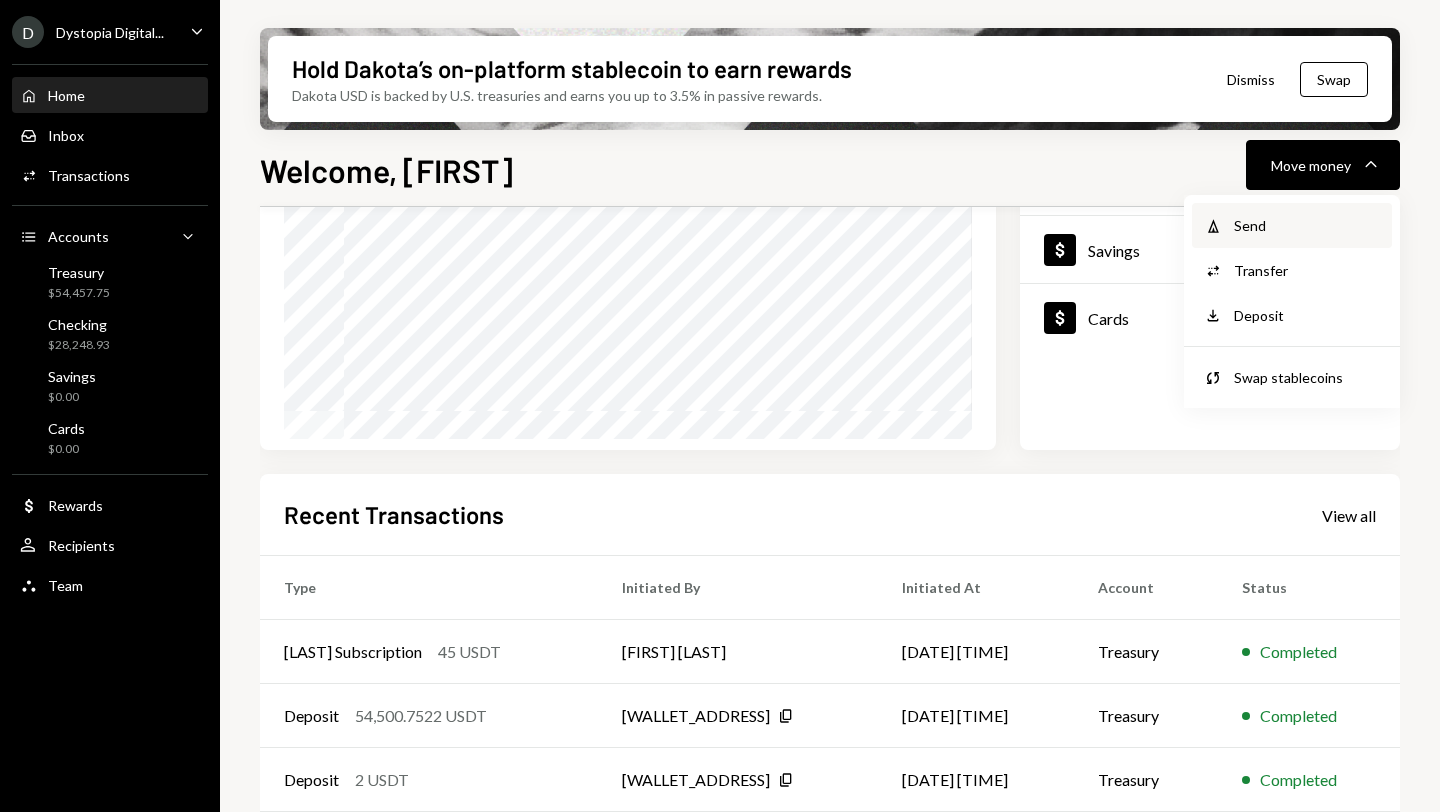 click on "Send" at bounding box center (1307, 225) 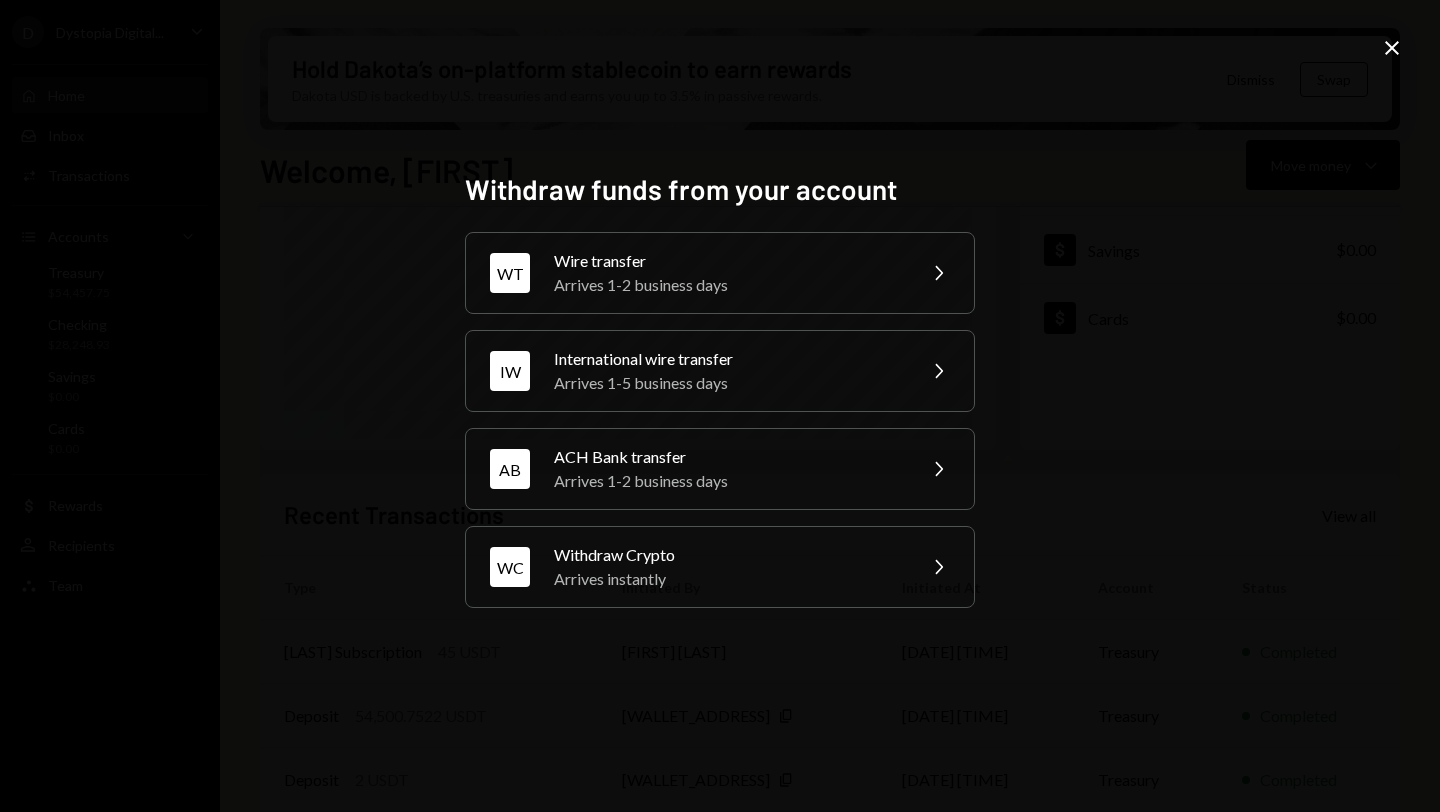 click on "Close" at bounding box center (1392, 48) 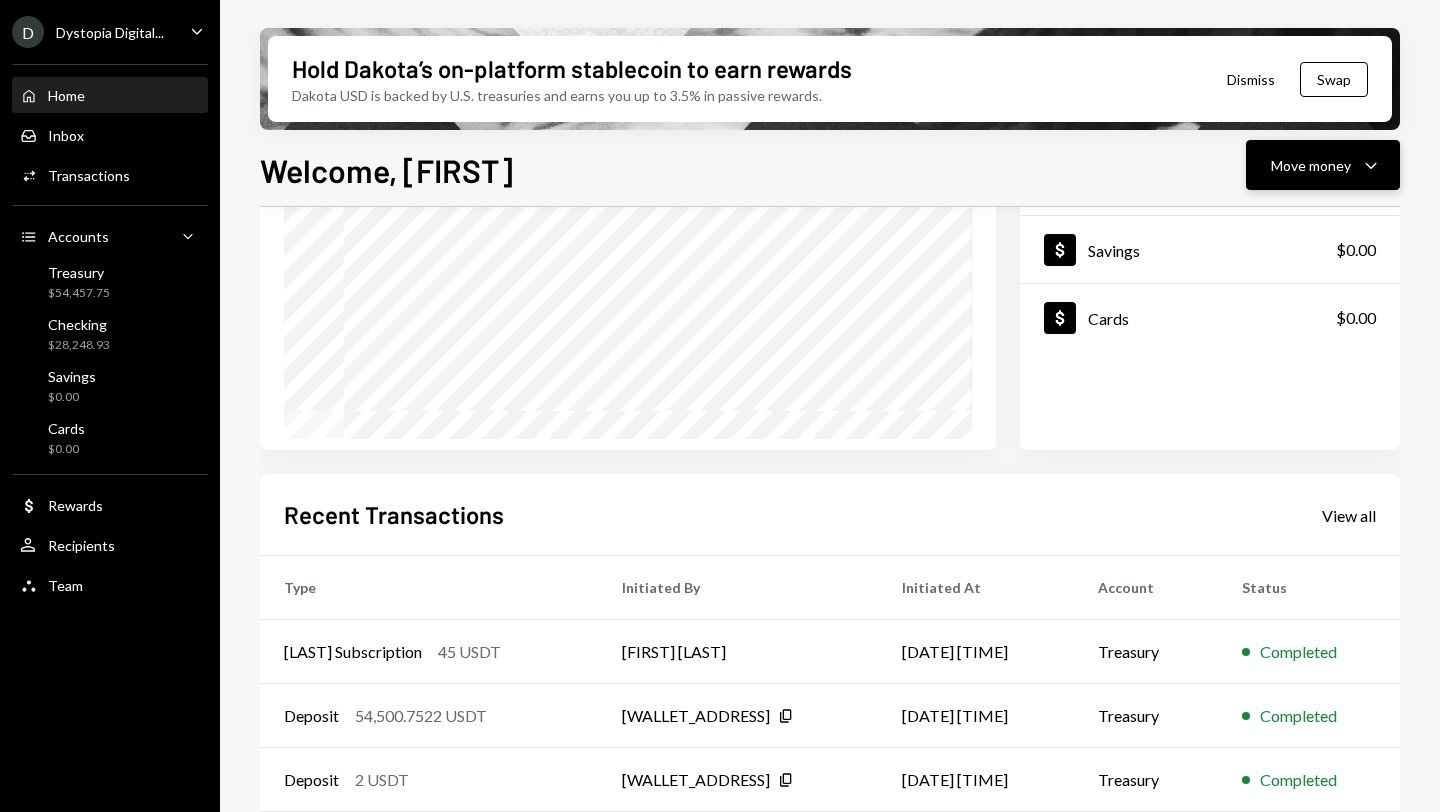 click on "Move money Caret Down" at bounding box center [1323, 165] 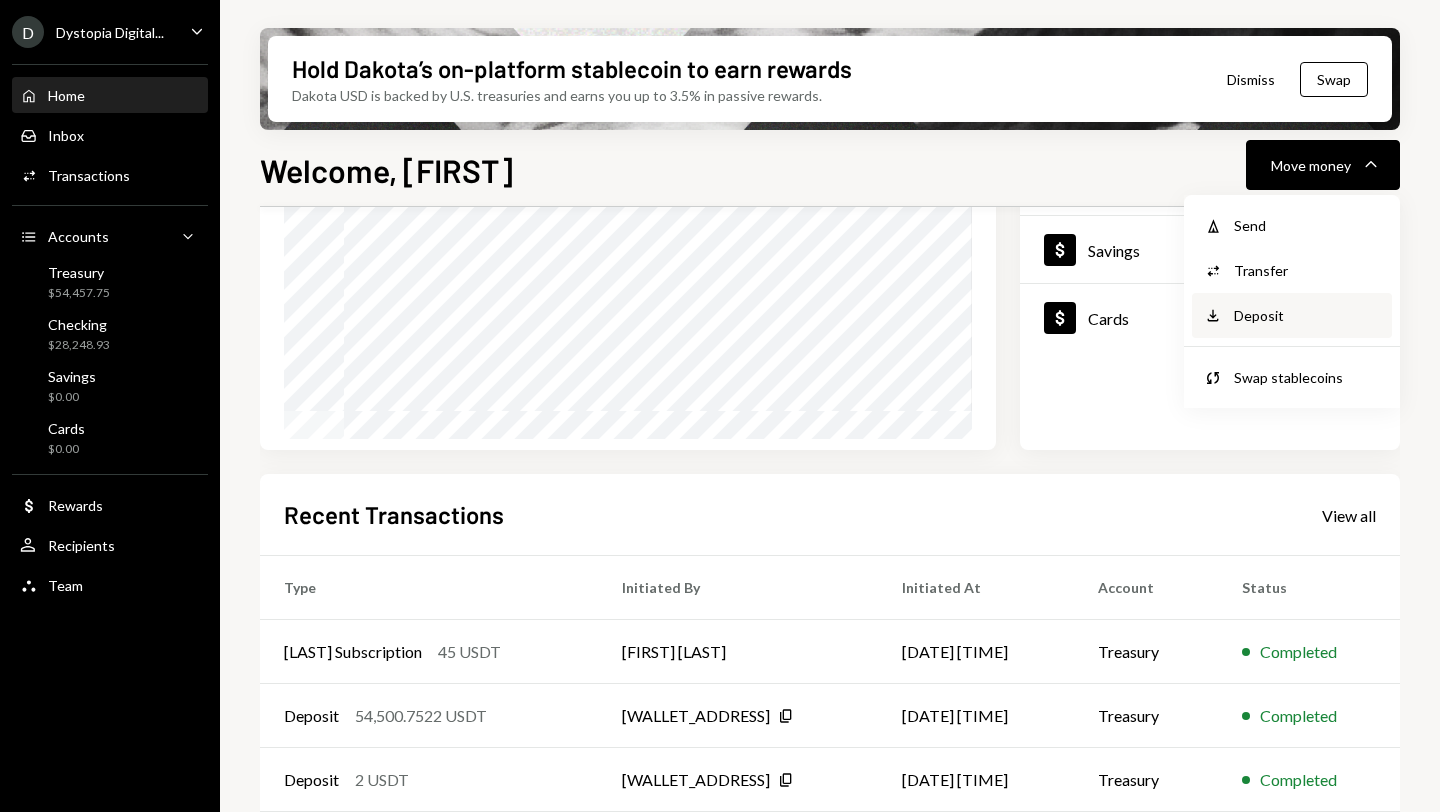click on "Deposit" at bounding box center [1307, 225] 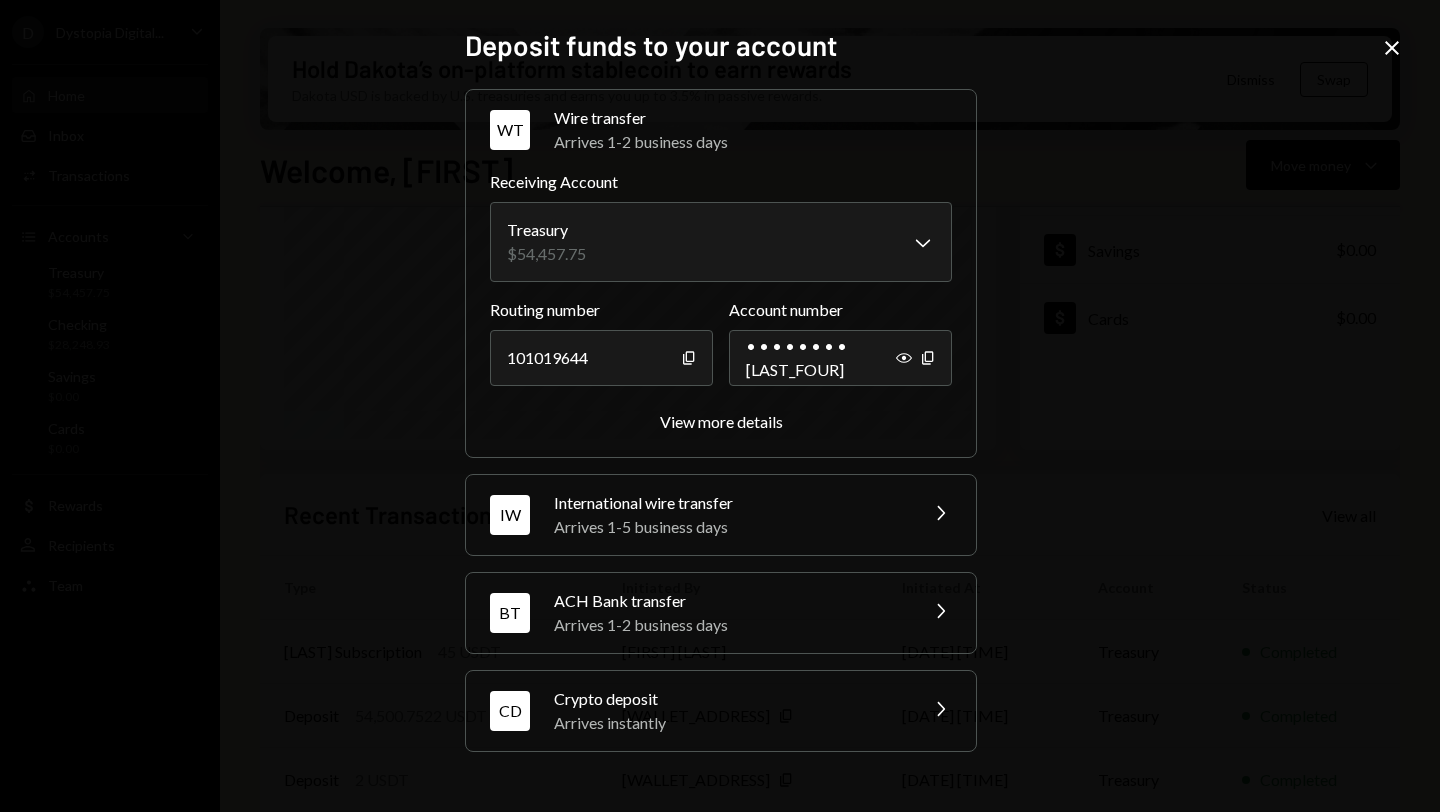 click on "Arrives instantly" at bounding box center (729, 723) 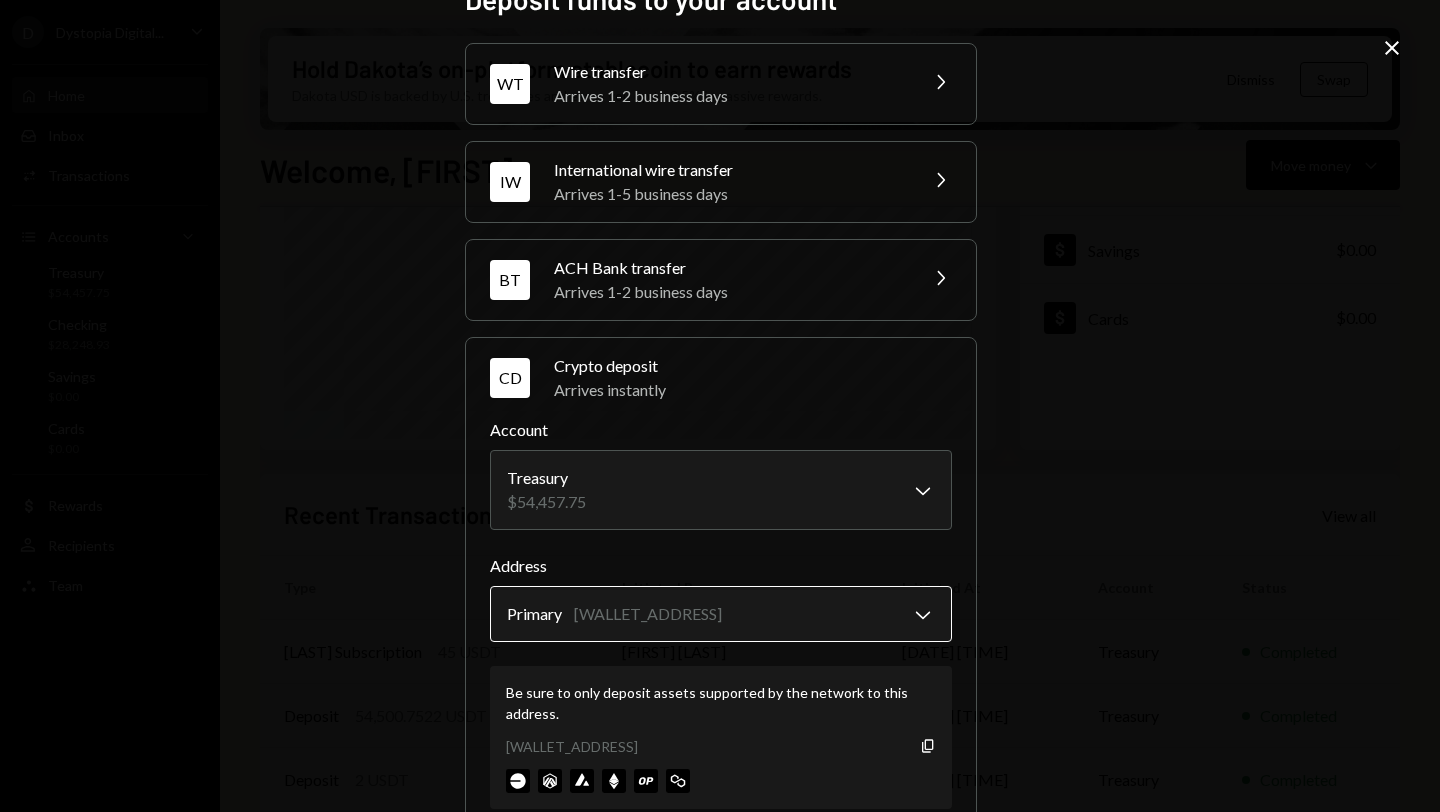 scroll, scrollTop: 95, scrollLeft: 0, axis: vertical 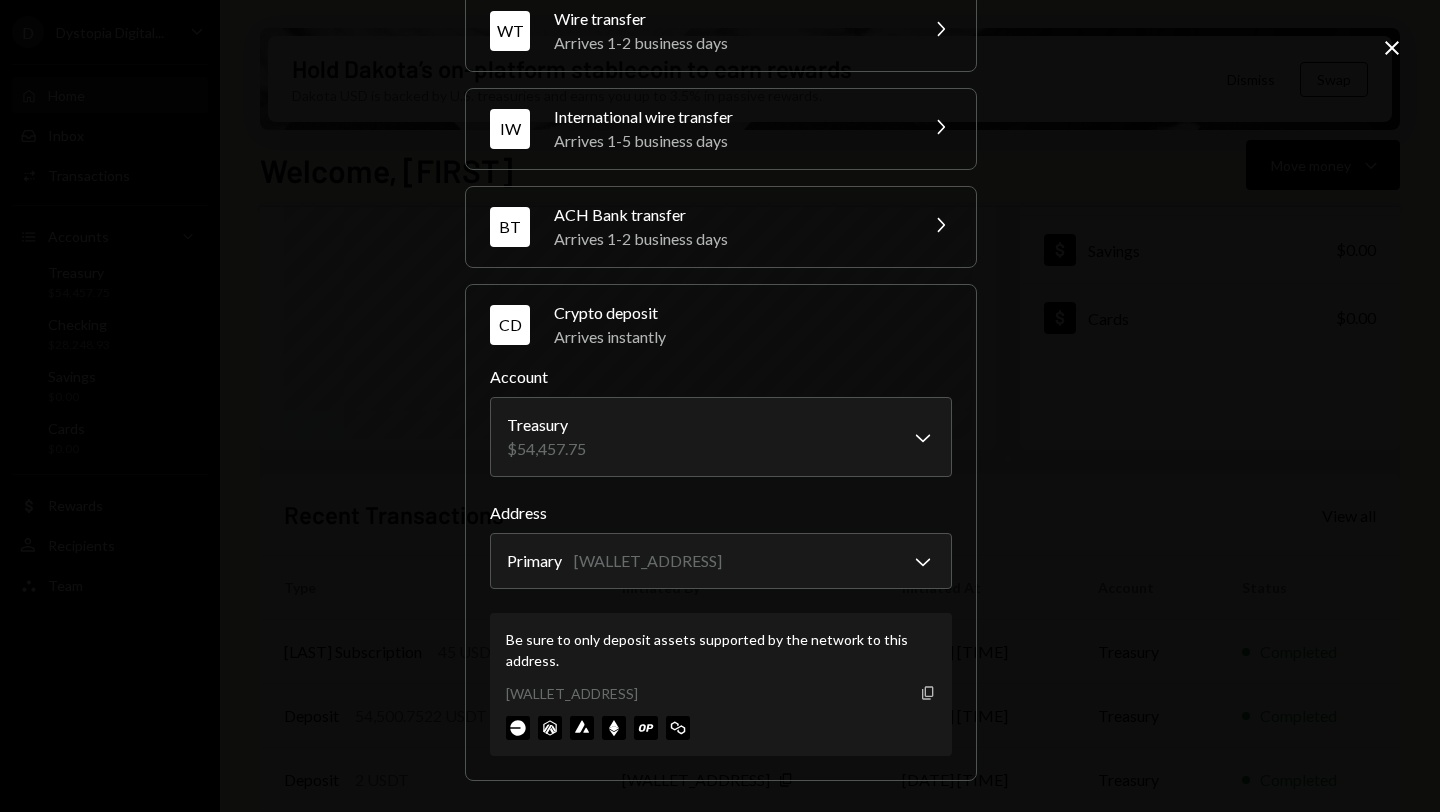 click on "Copy" at bounding box center (928, 693) 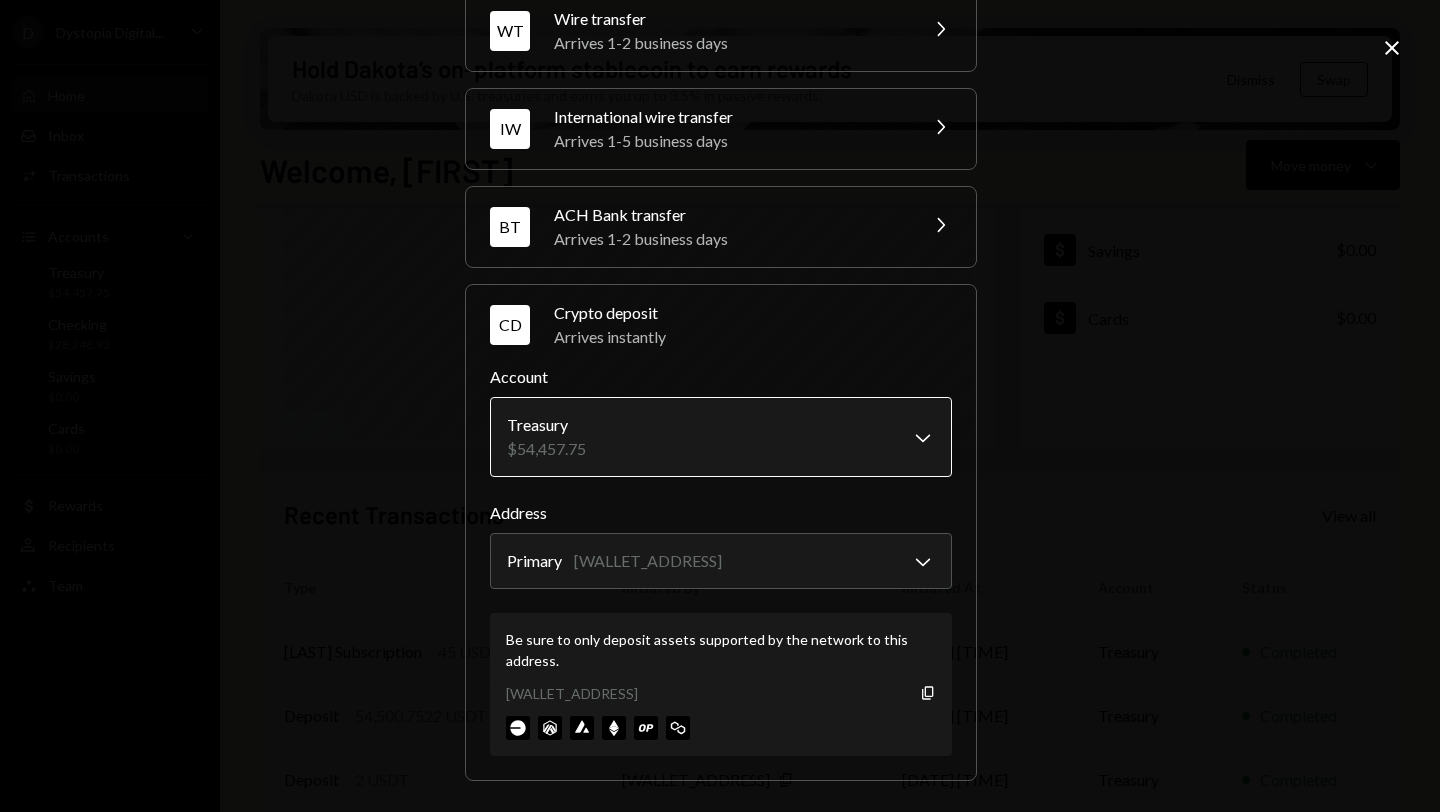 scroll, scrollTop: 0, scrollLeft: 0, axis: both 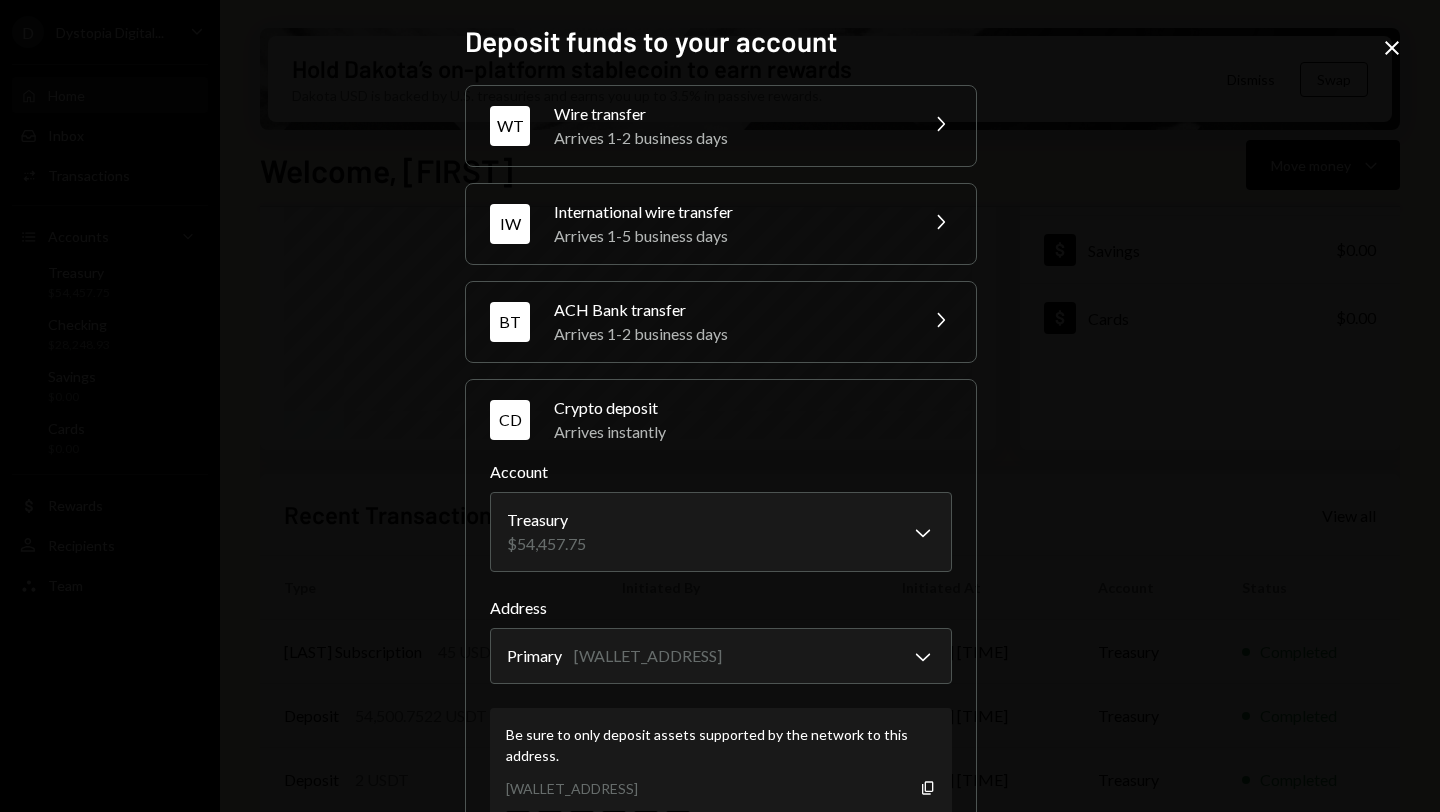 click on "Close" at bounding box center (1392, 48) 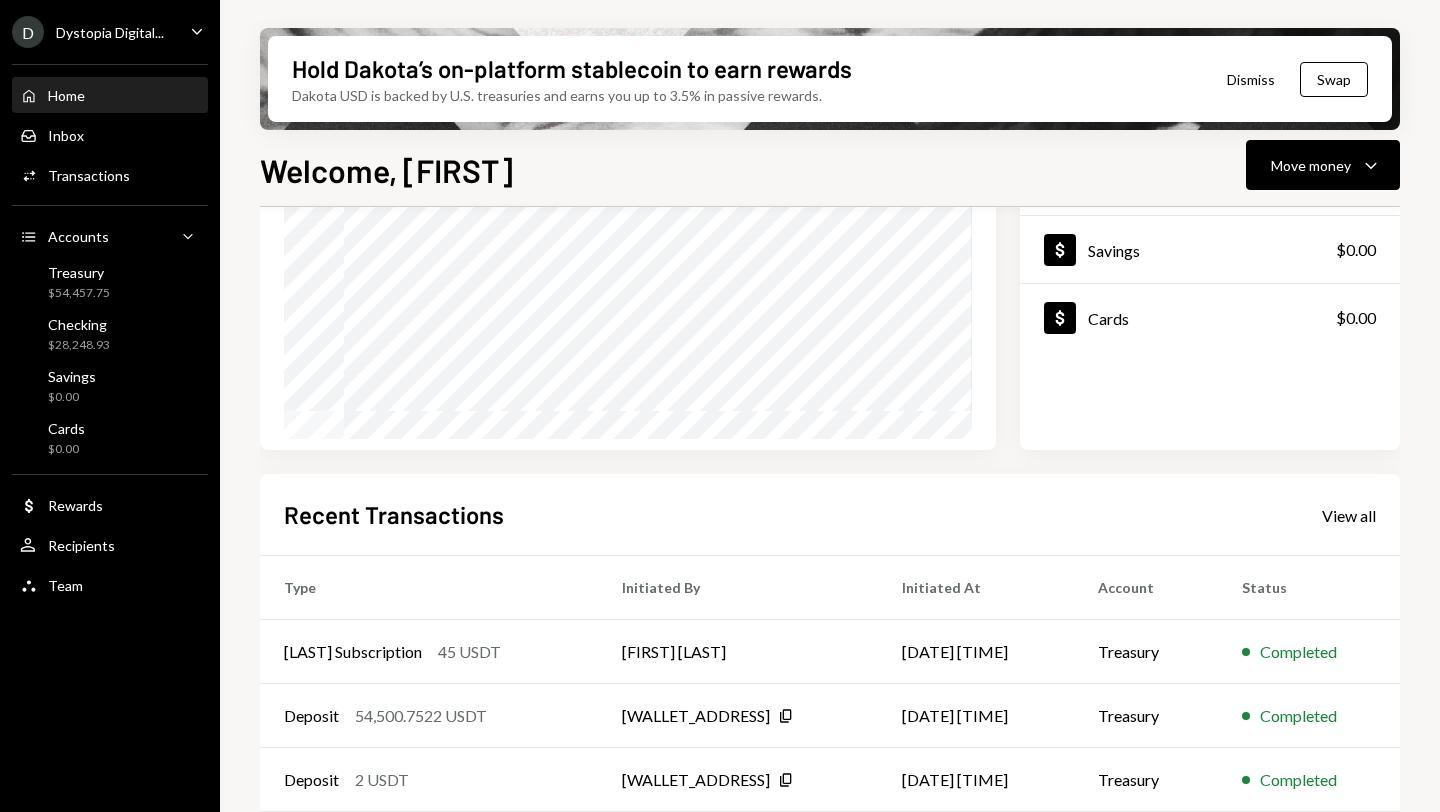 click on "Home Home" at bounding box center (110, 96) 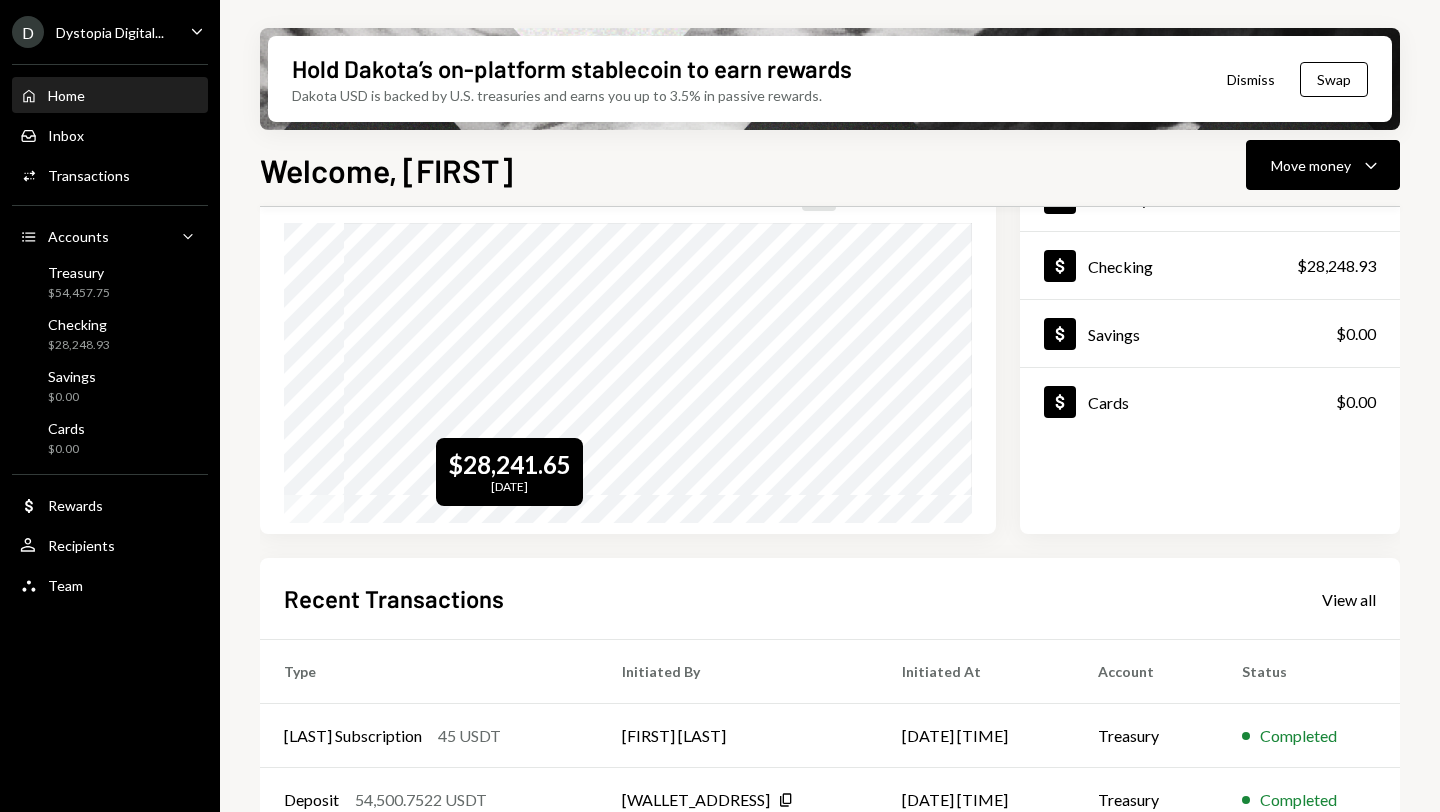 scroll, scrollTop: 18, scrollLeft: 0, axis: vertical 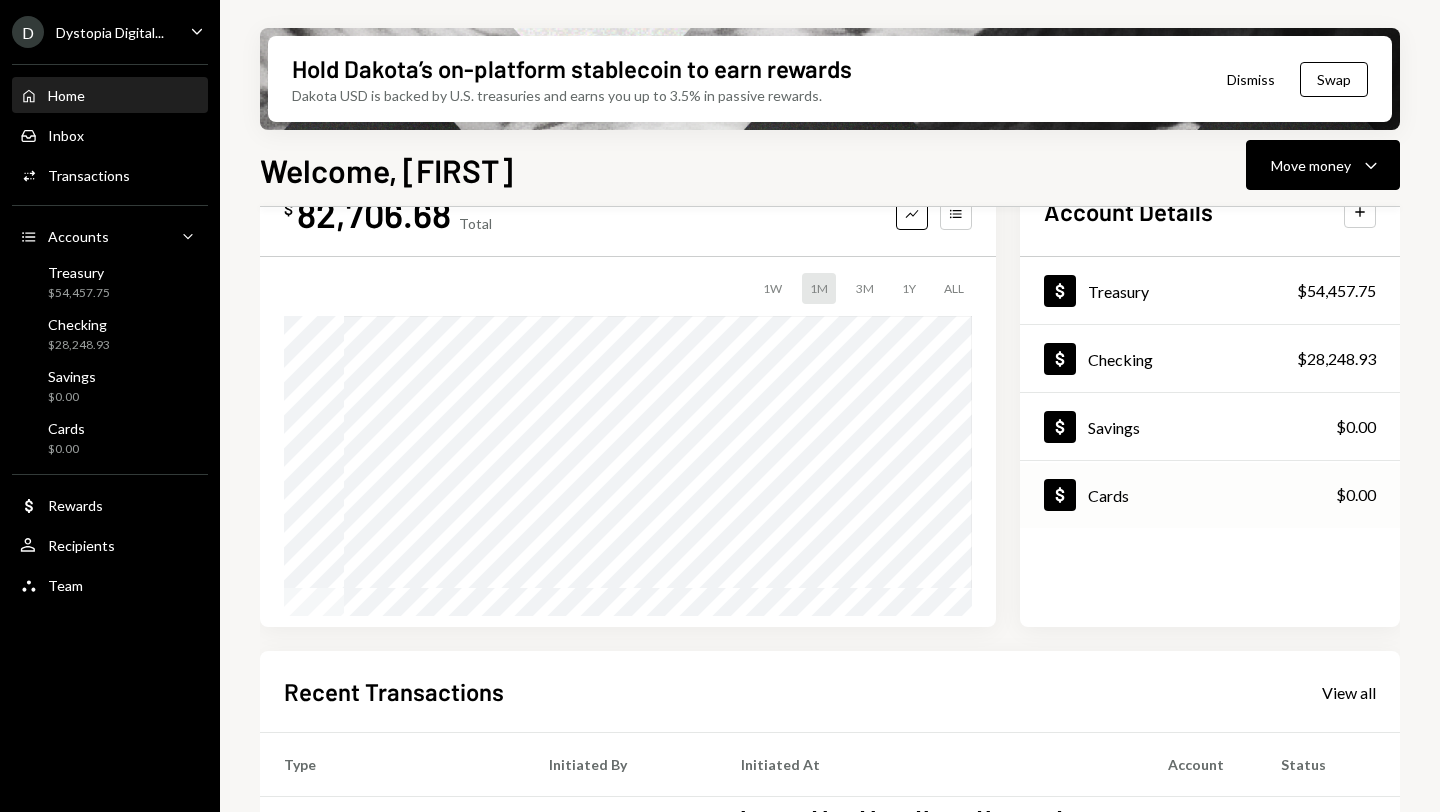 click on "Cards" at bounding box center [1108, 495] 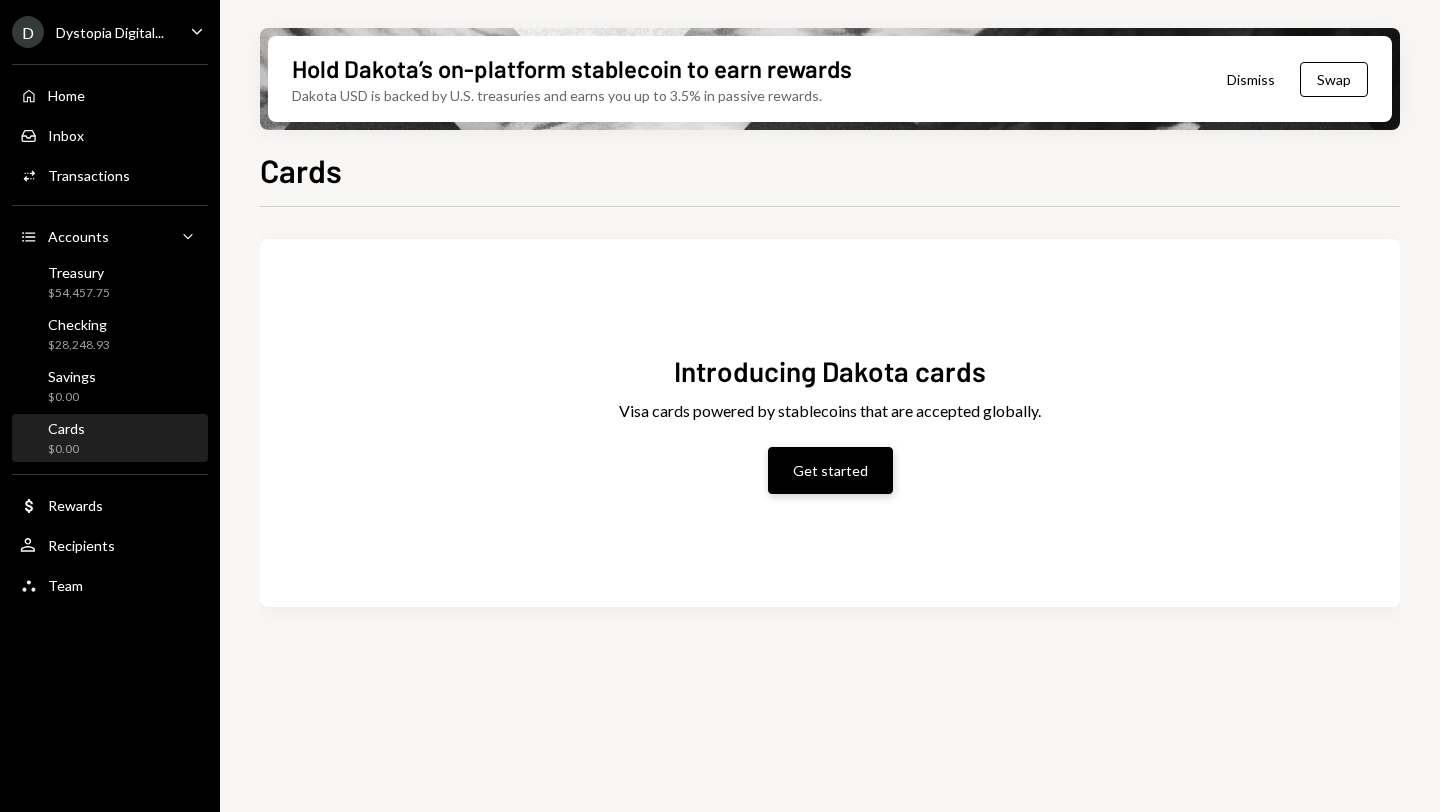 click on "Get started" at bounding box center [830, 470] 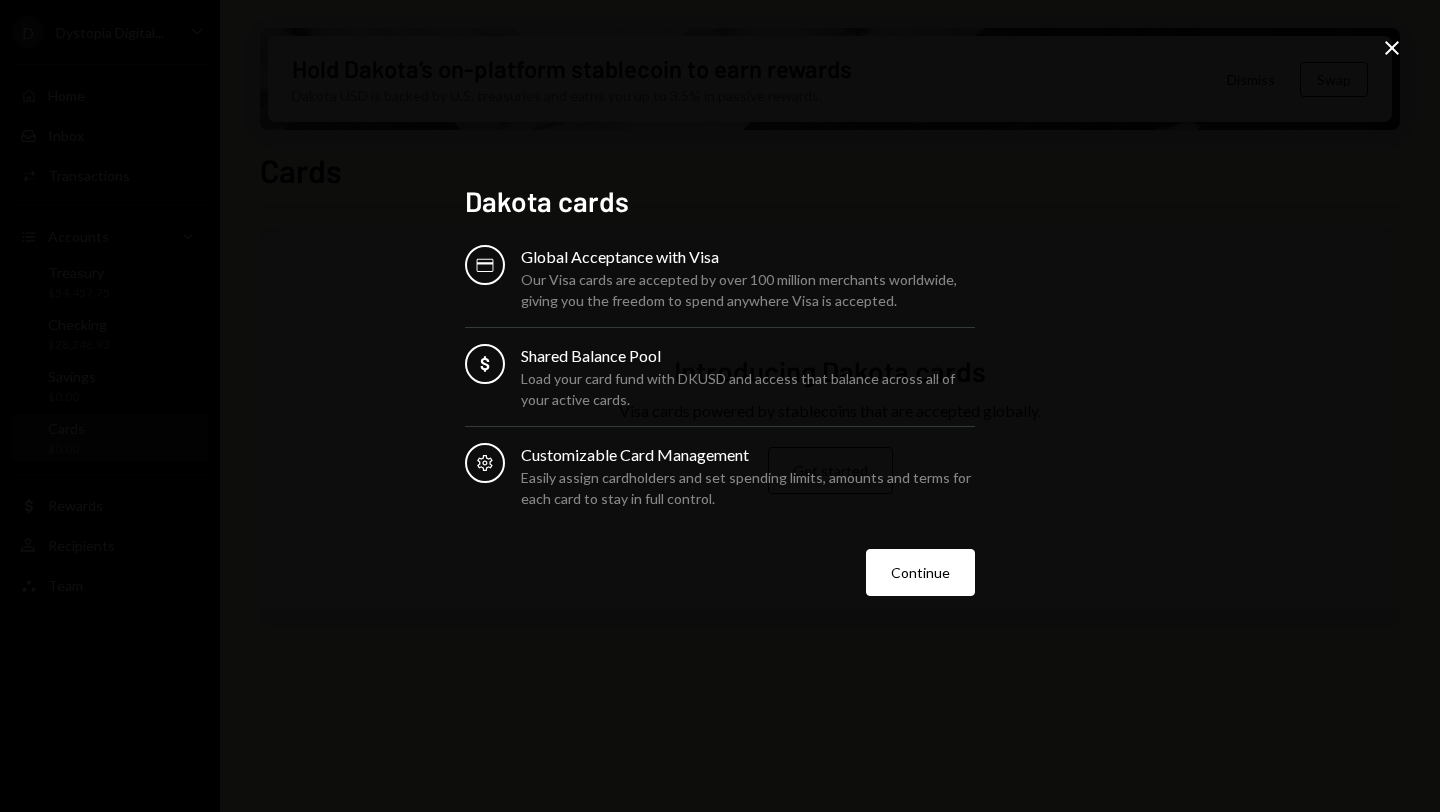 click at bounding box center (1392, 48) 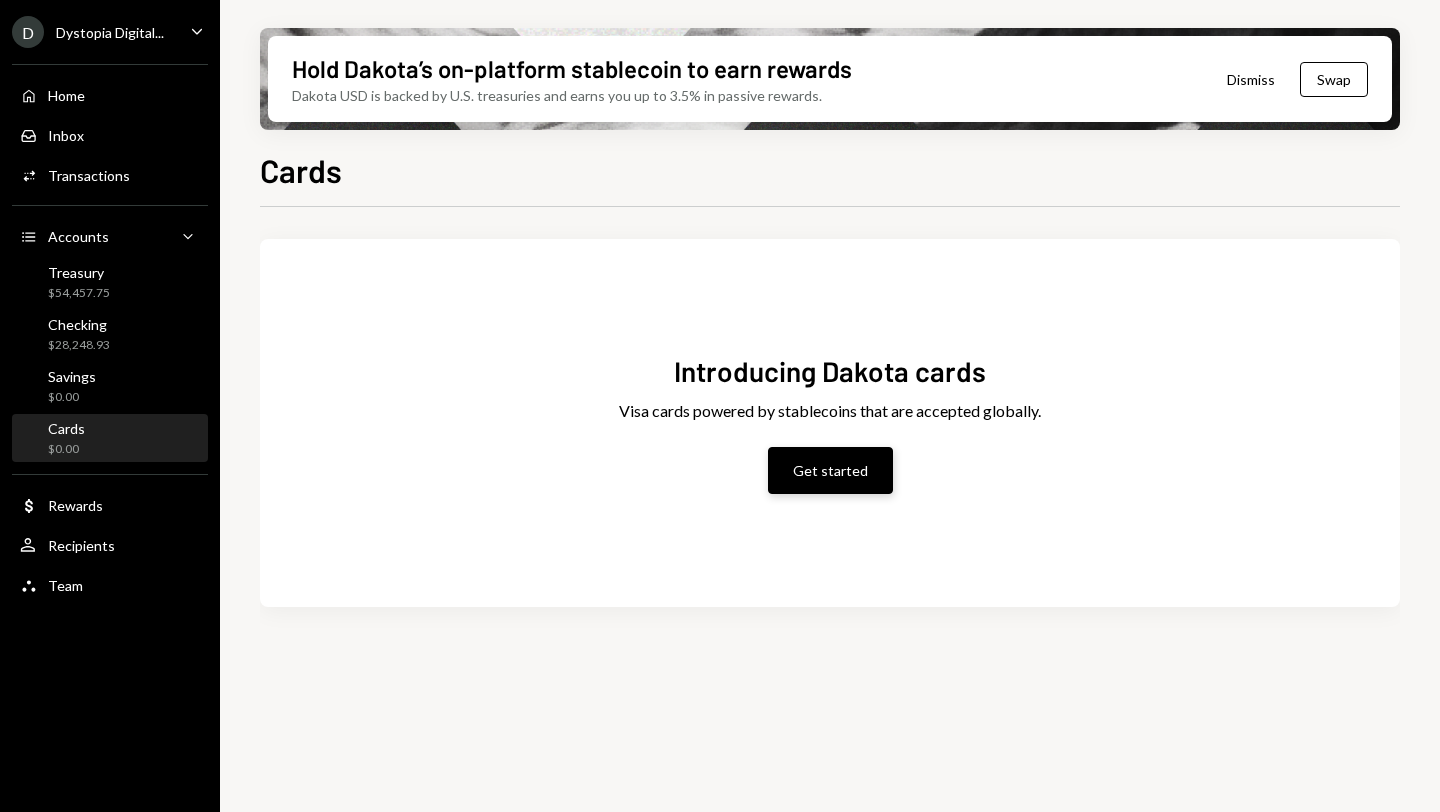 click on "Get started" at bounding box center (830, 470) 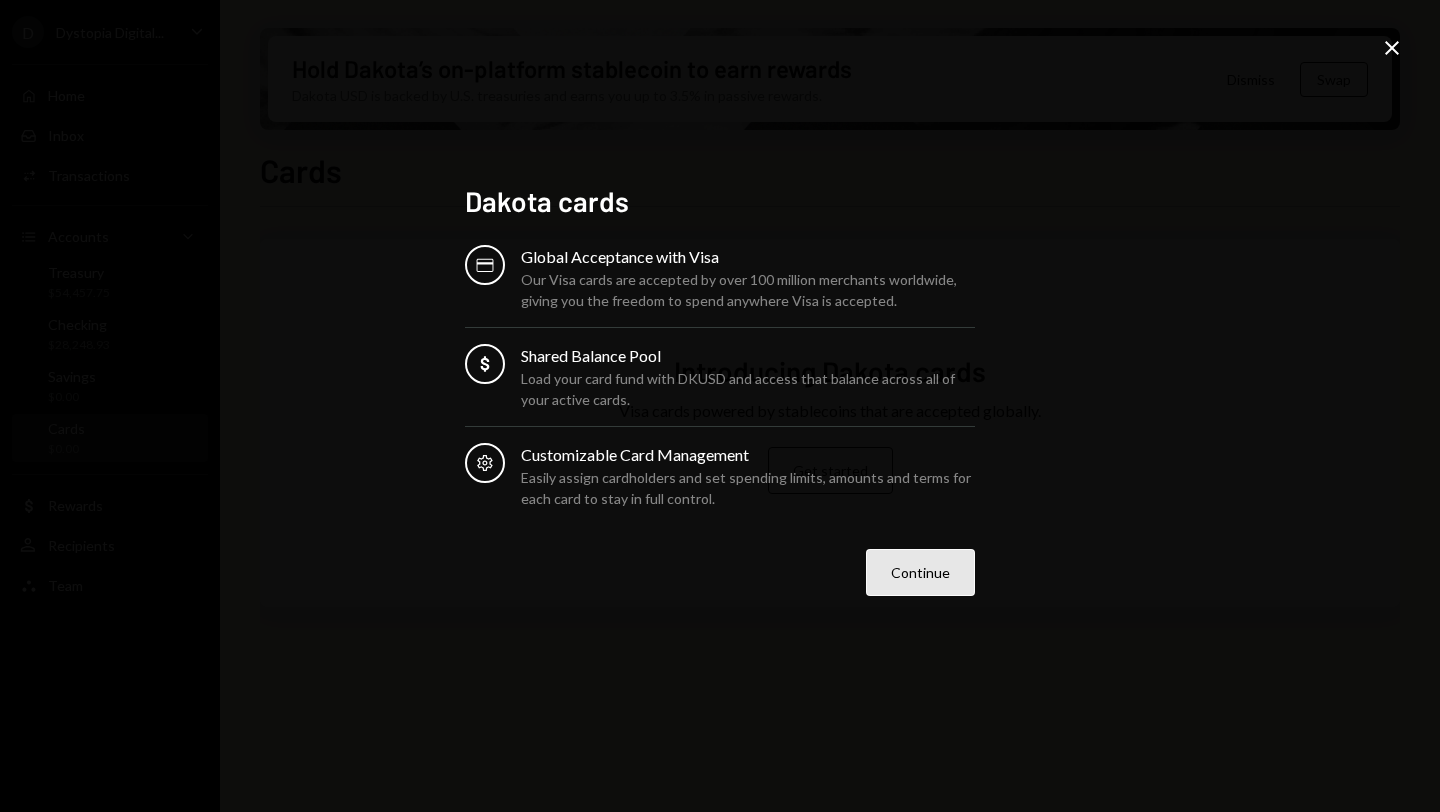 click on "Continue" at bounding box center (920, 572) 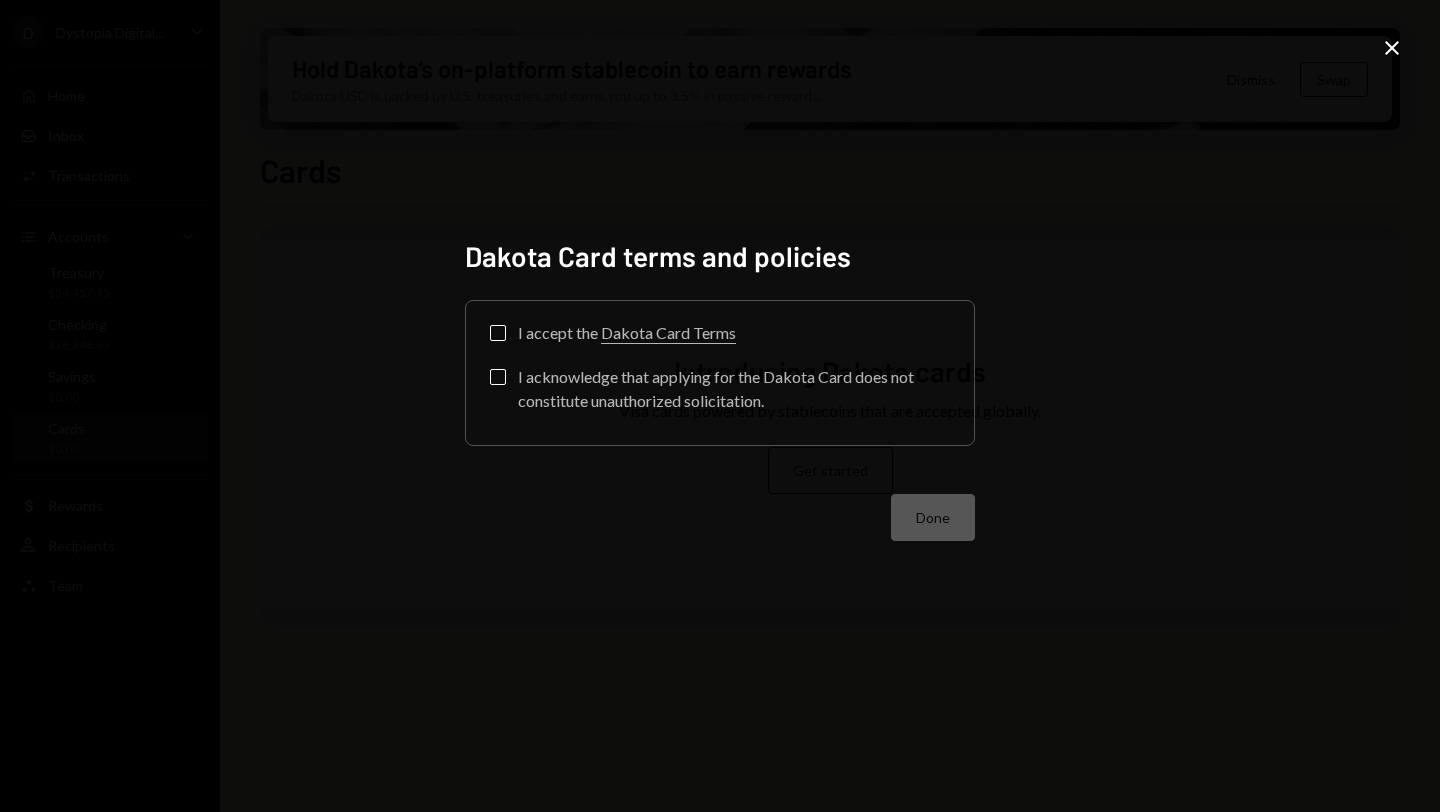 click on "I accept the   Dakota Card Terms" at bounding box center (498, 333) 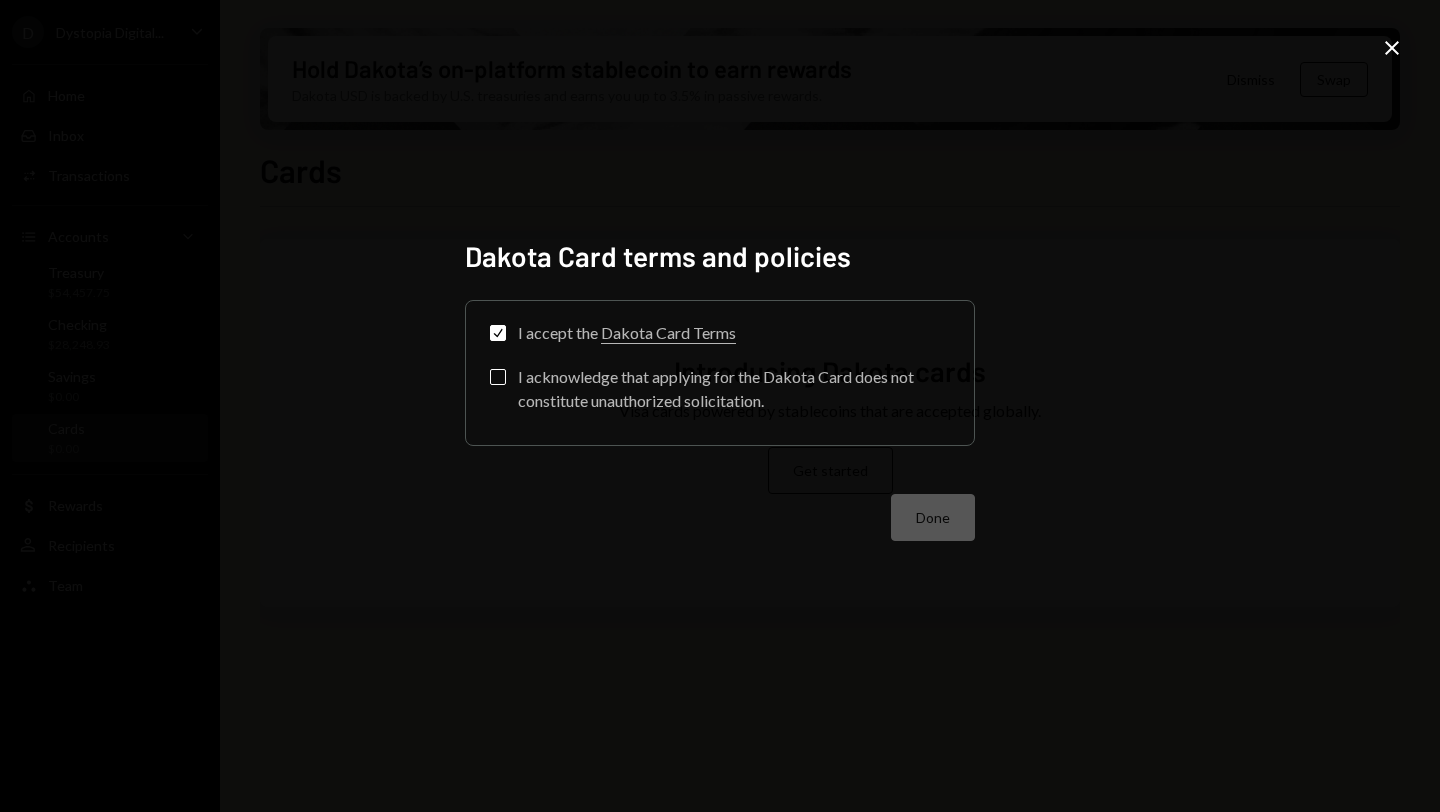click on "I acknowledge that applying for the Dakota Card does not constitute unauthorized solicitation." at bounding box center (498, 377) 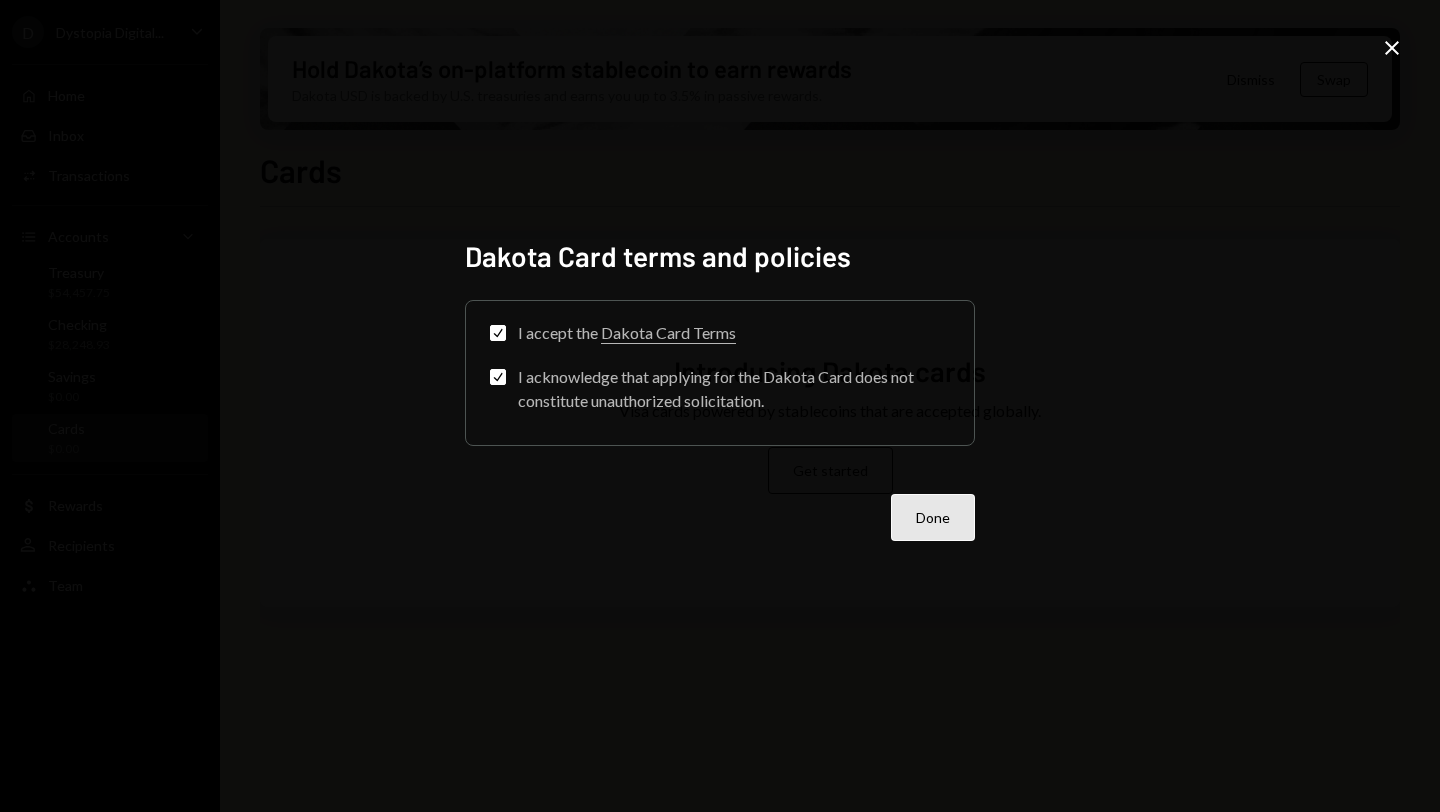 click on "Done" at bounding box center [933, 517] 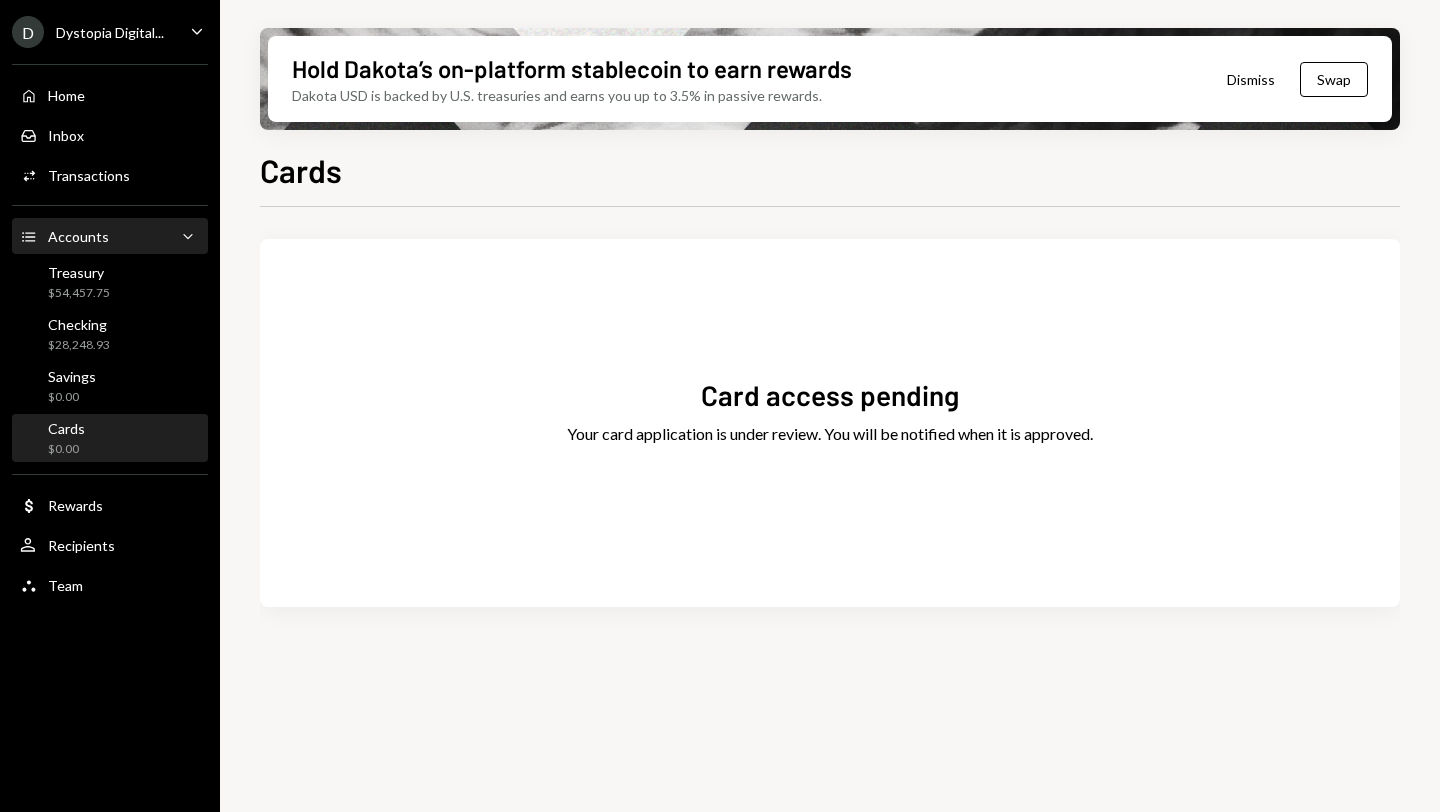 click on "Accounts Accounts Caret Down" at bounding box center (110, 237) 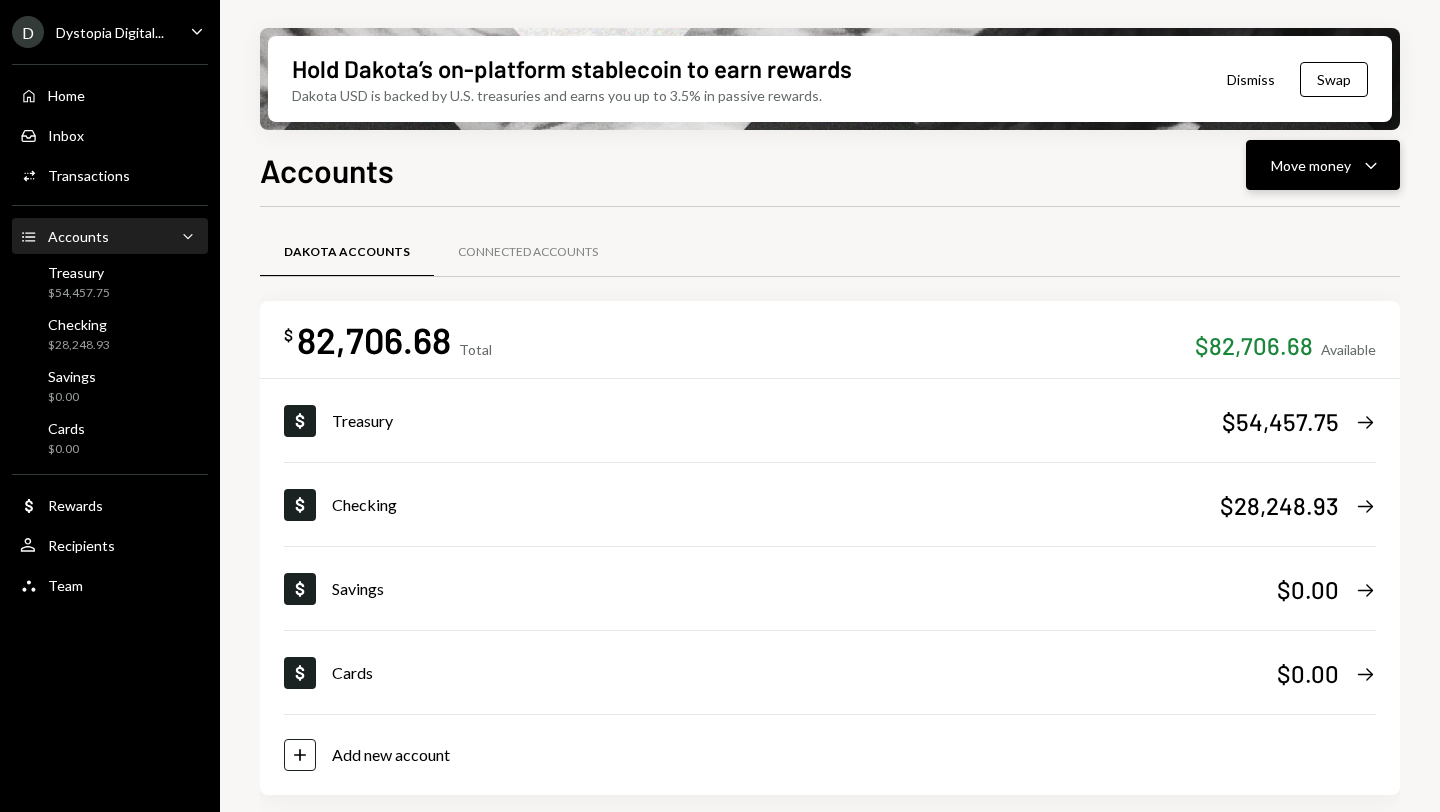 click on "Move money Caret Down" at bounding box center (1323, 165) 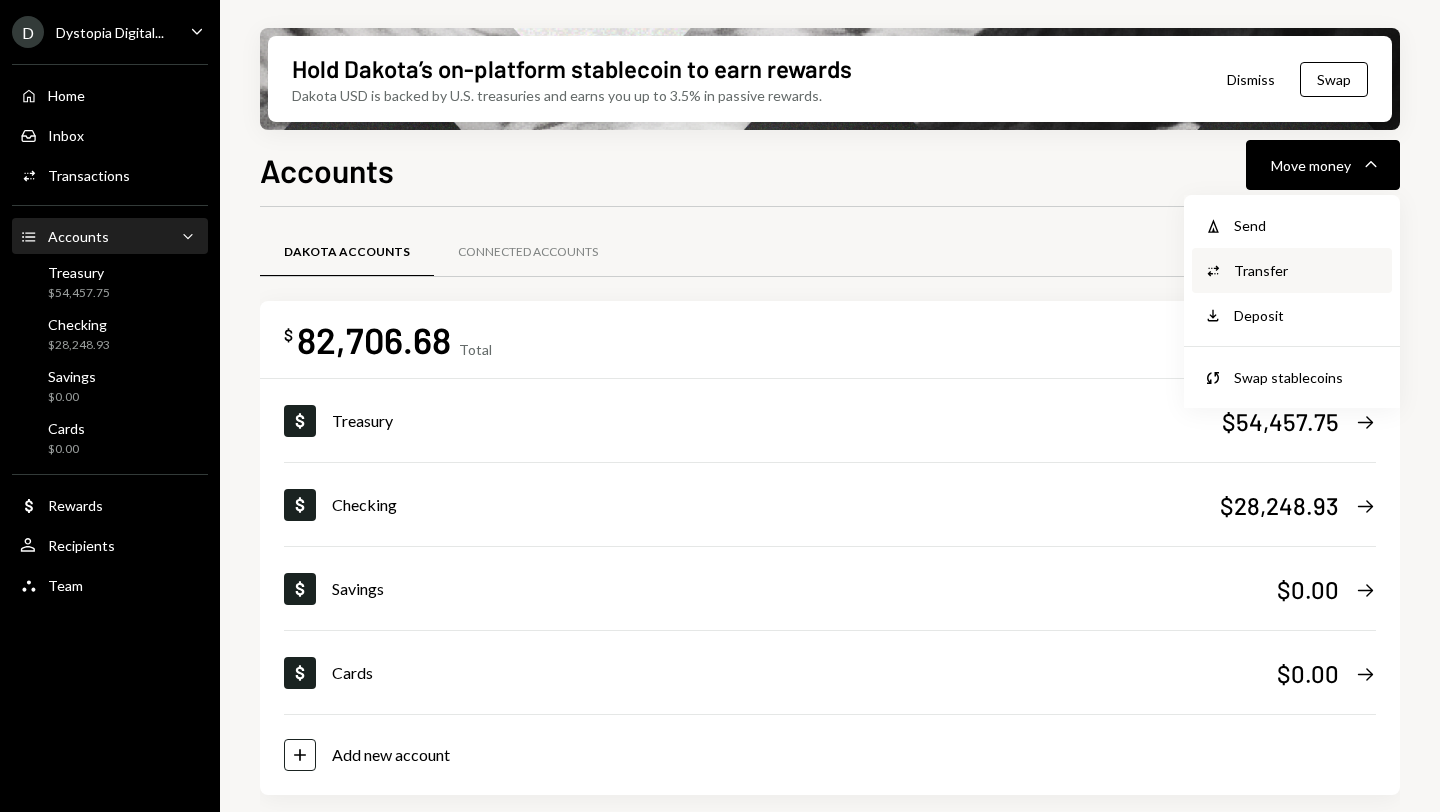 click on "Convert Transfer" at bounding box center (1292, 270) 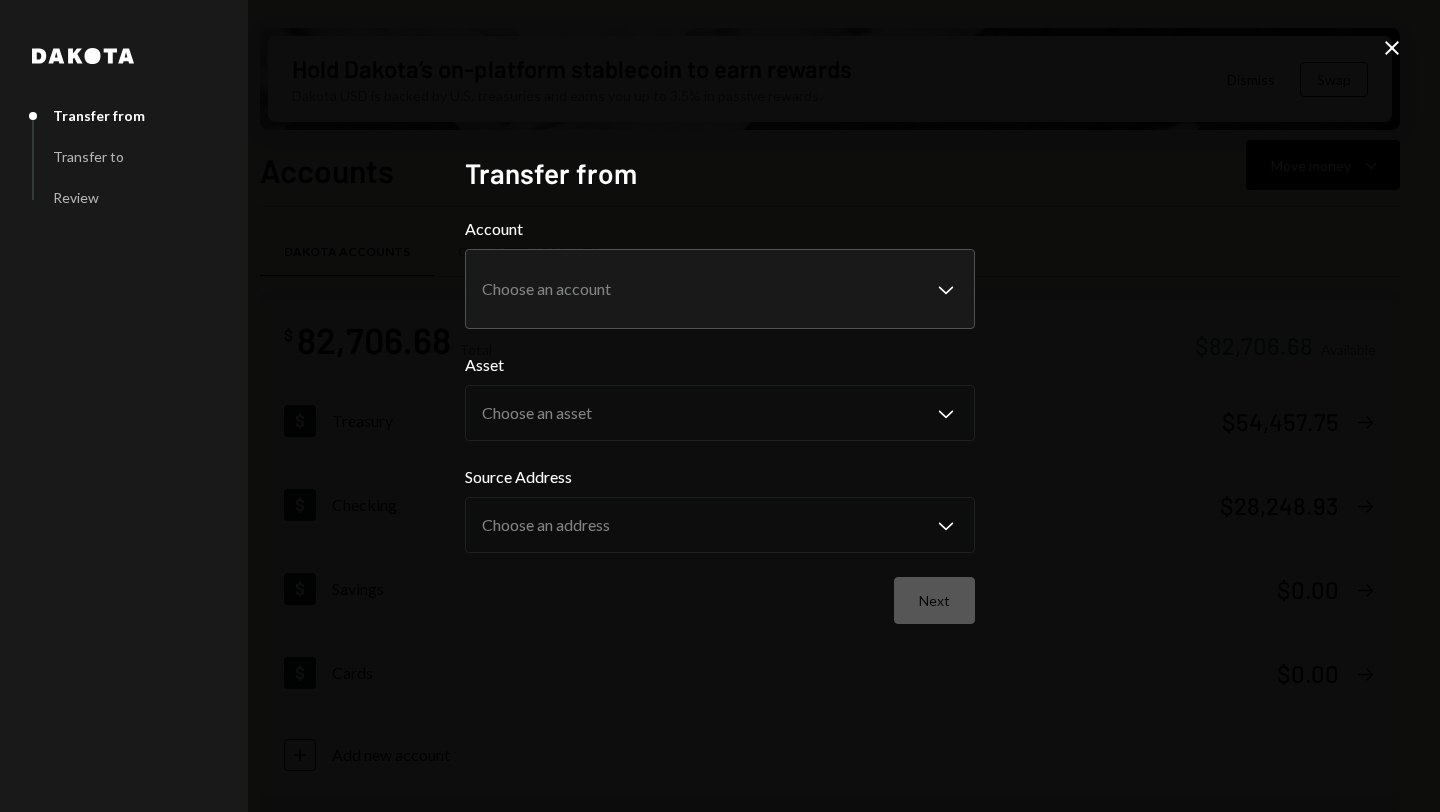 click on "Close" at bounding box center [1392, 48] 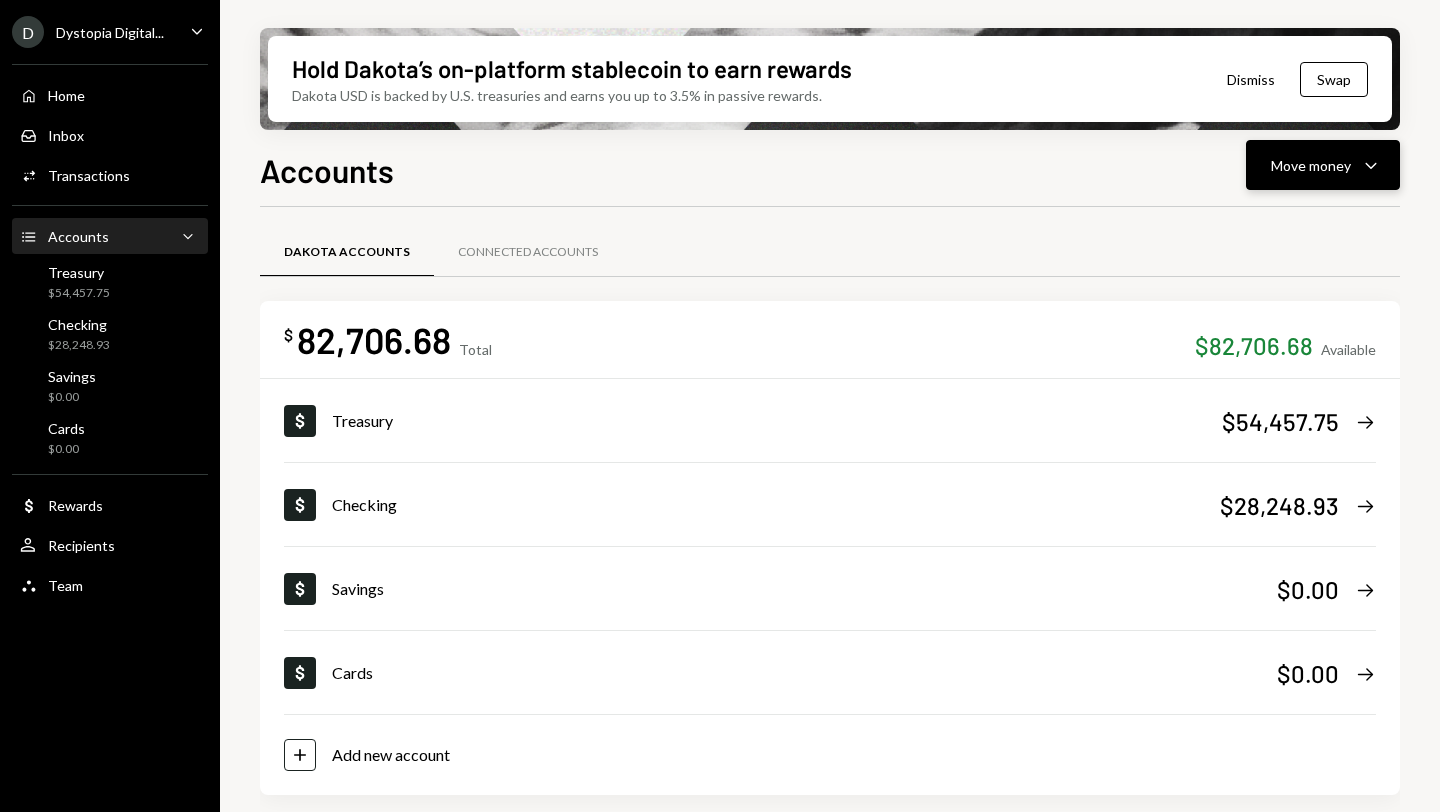 click on "Move money" at bounding box center [1311, 165] 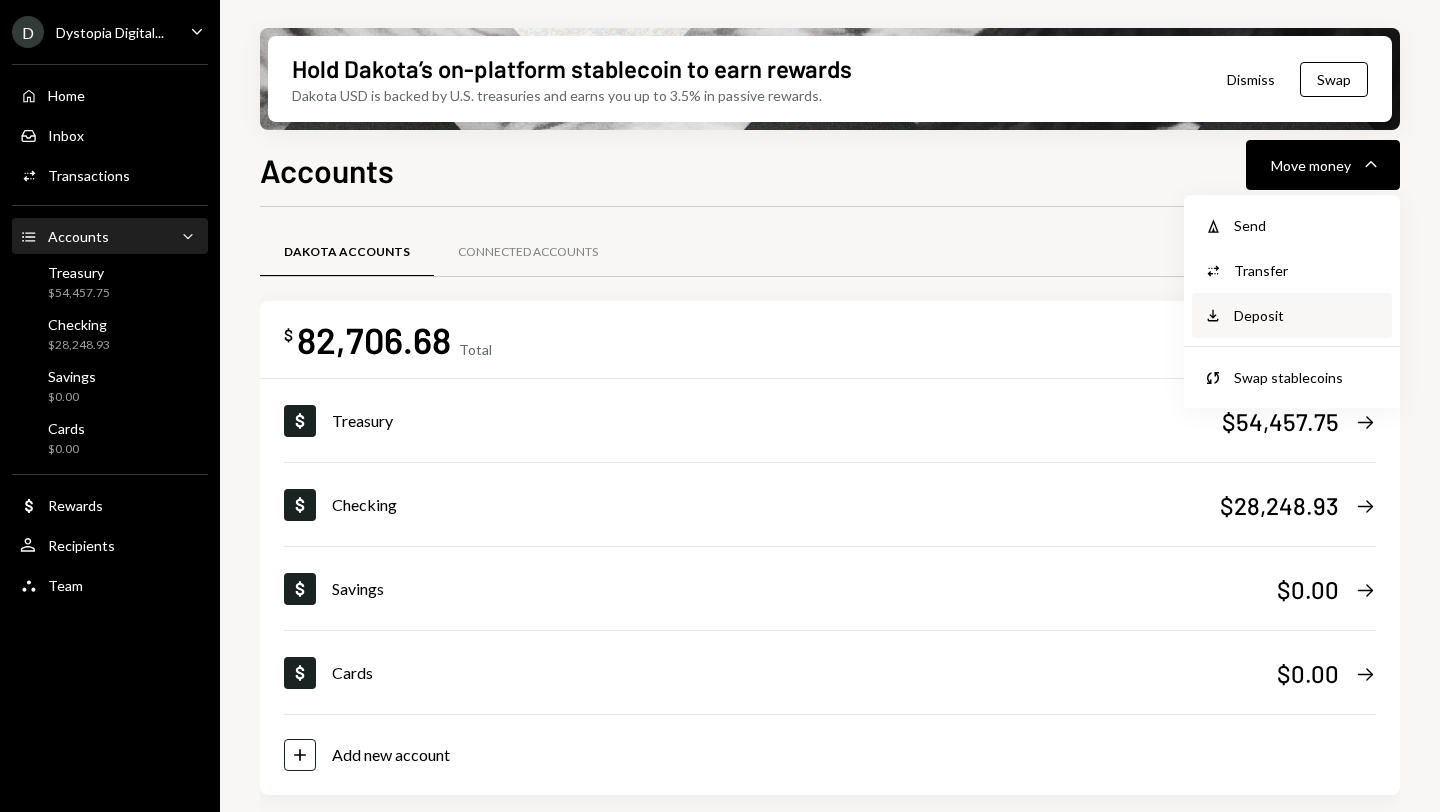 click on "Deposit" at bounding box center [1307, 225] 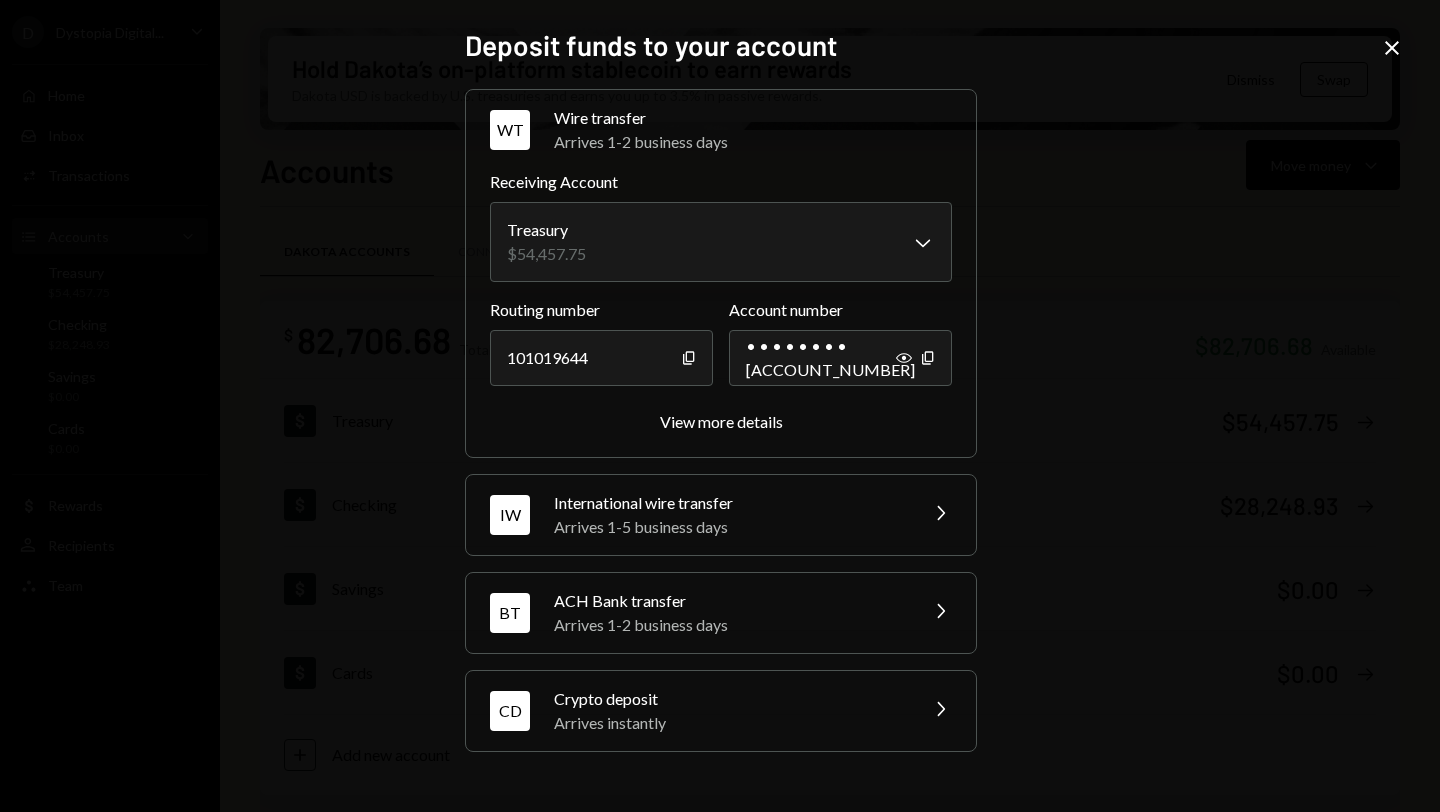 click on "Arrives 1-5 business days" at bounding box center (729, 527) 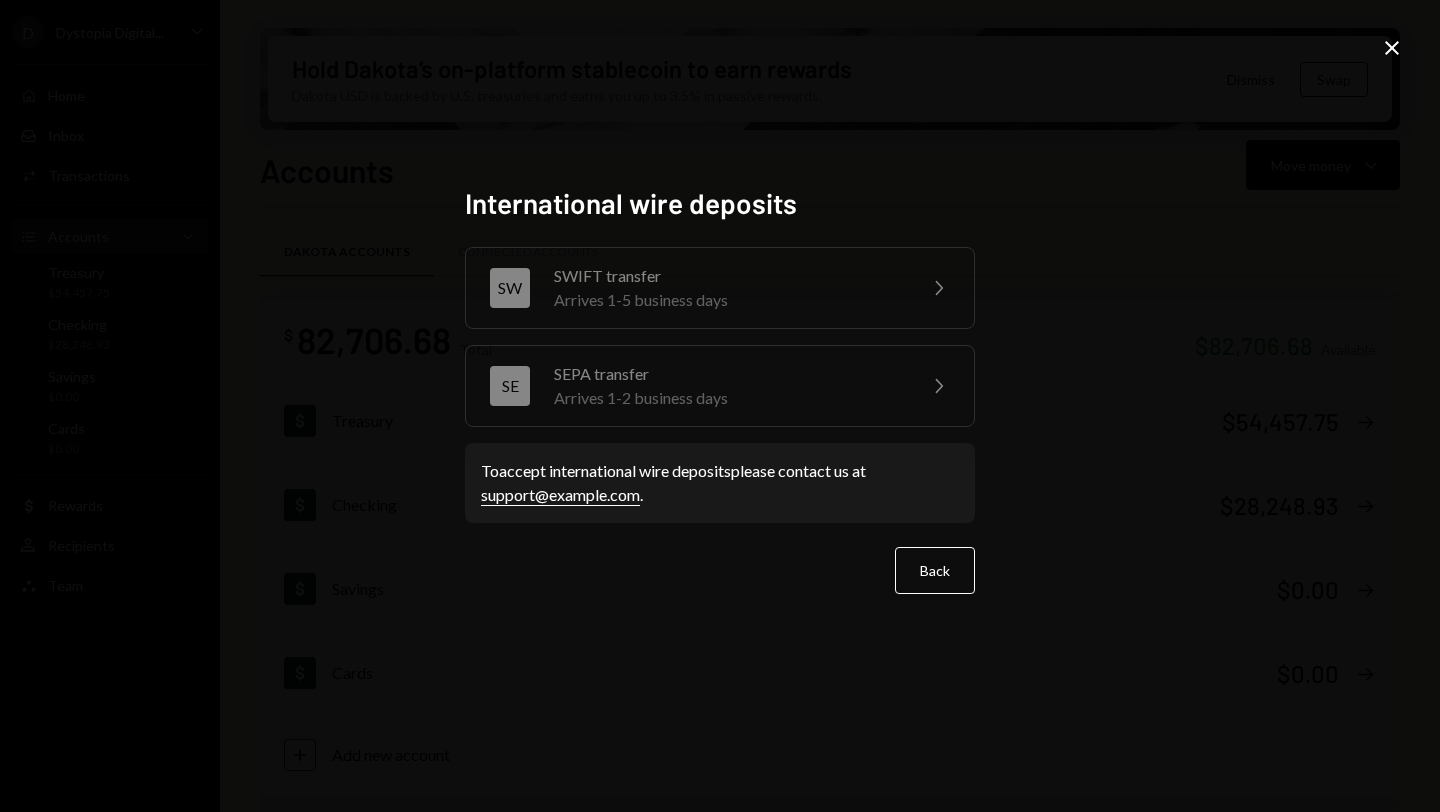 click on "Arrives 1-2 business days" at bounding box center [728, 300] 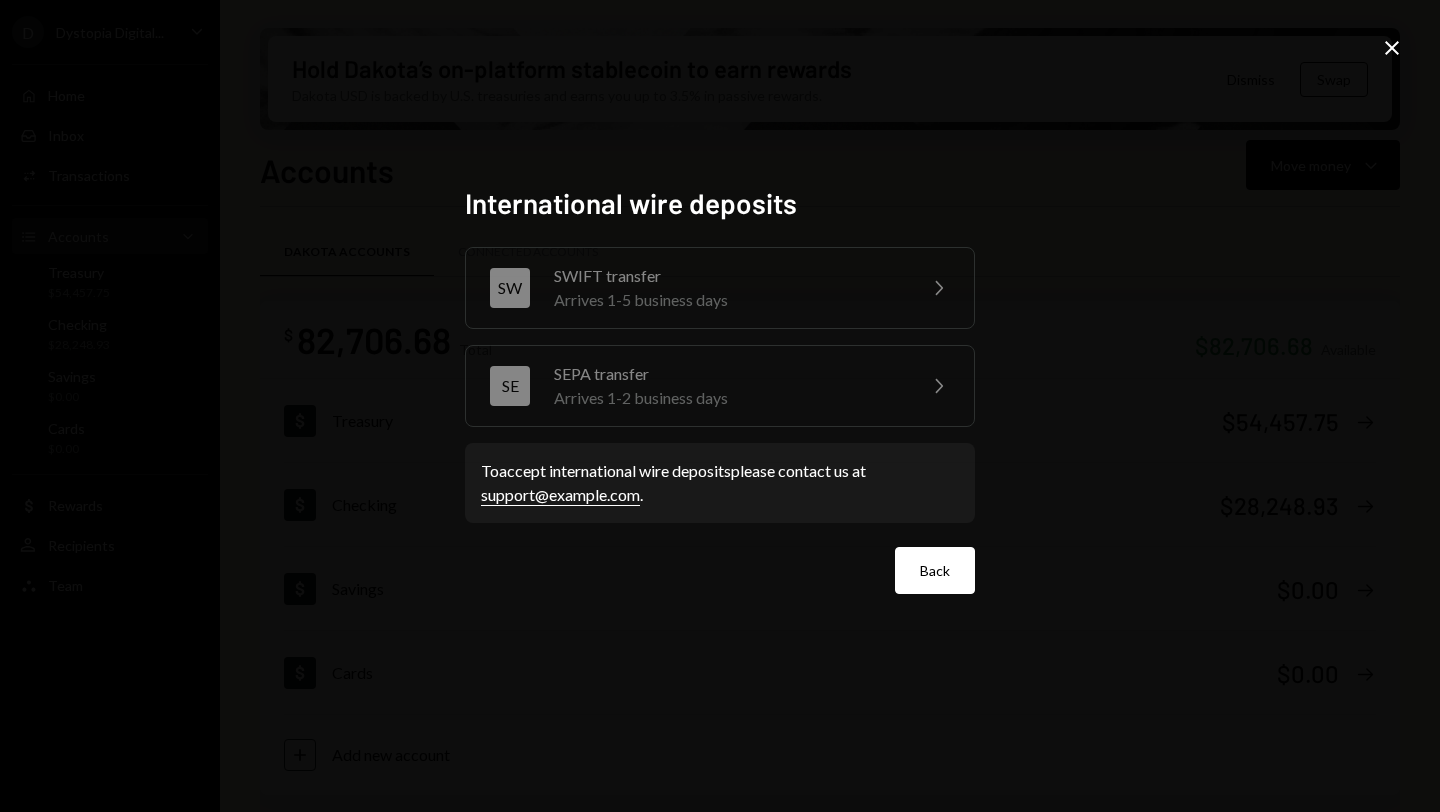 click on "Back" at bounding box center [935, 570] 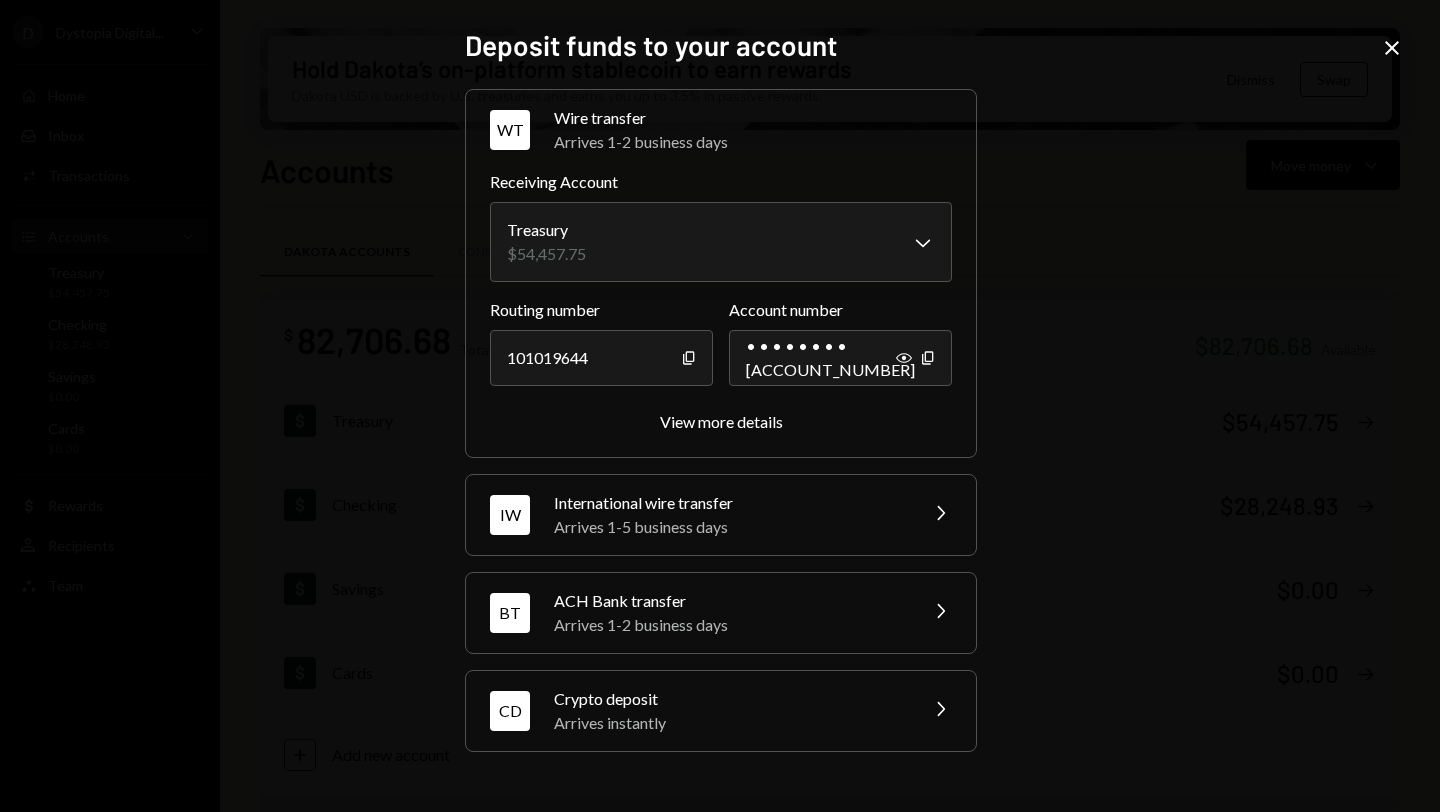 click on "ACH Bank transfer" at bounding box center (729, 601) 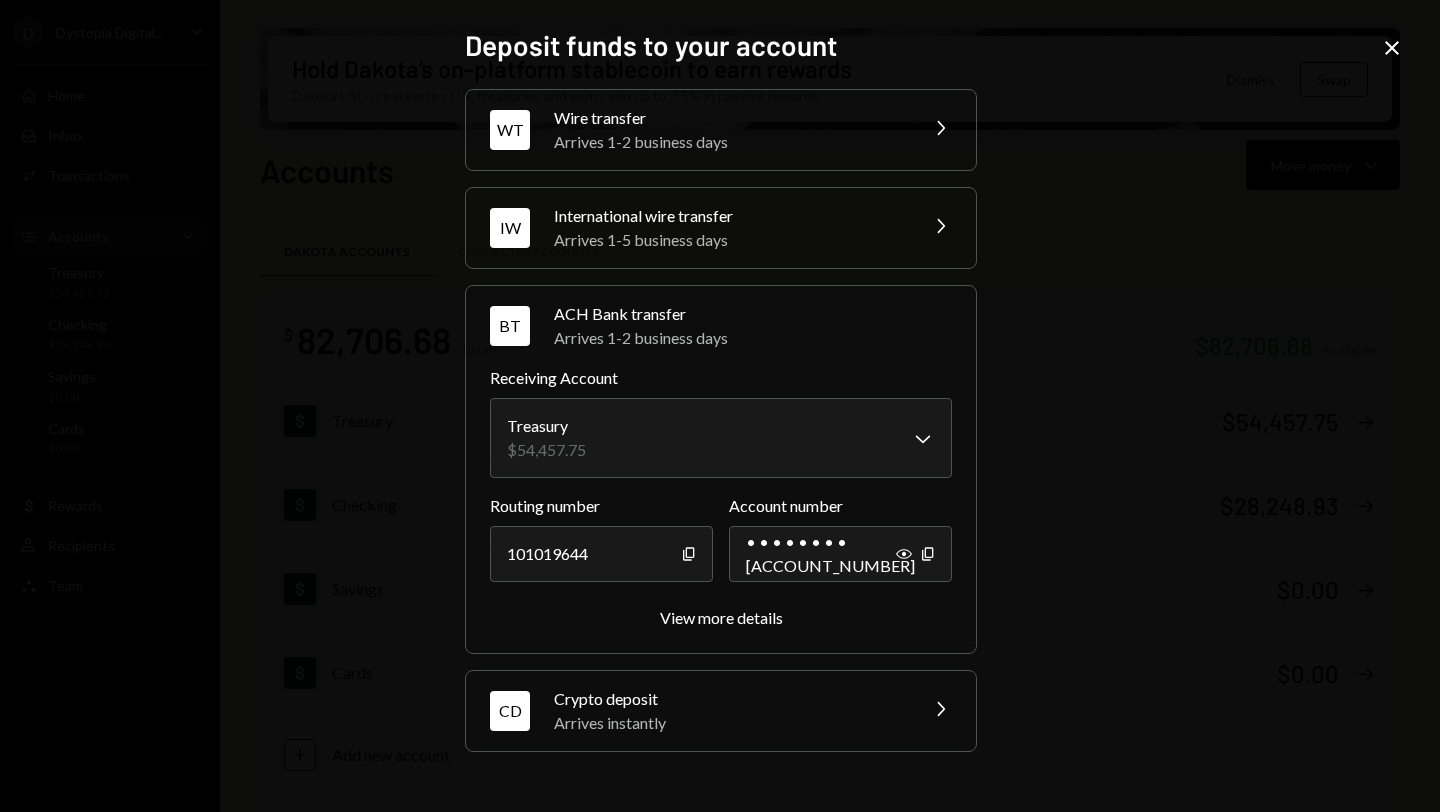 click on "Arrives 1-2 business days" at bounding box center (729, 142) 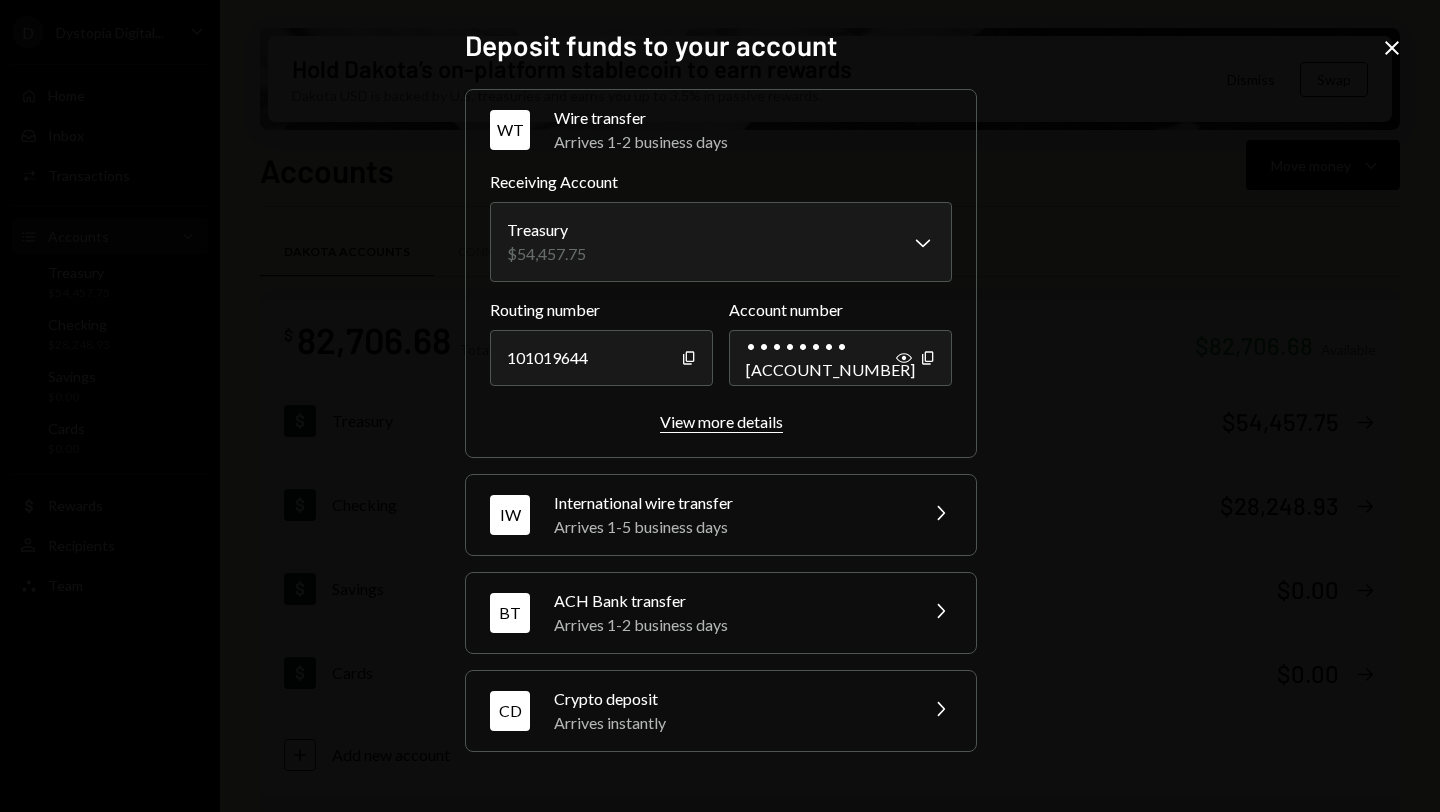 click on "View more details" at bounding box center (721, 421) 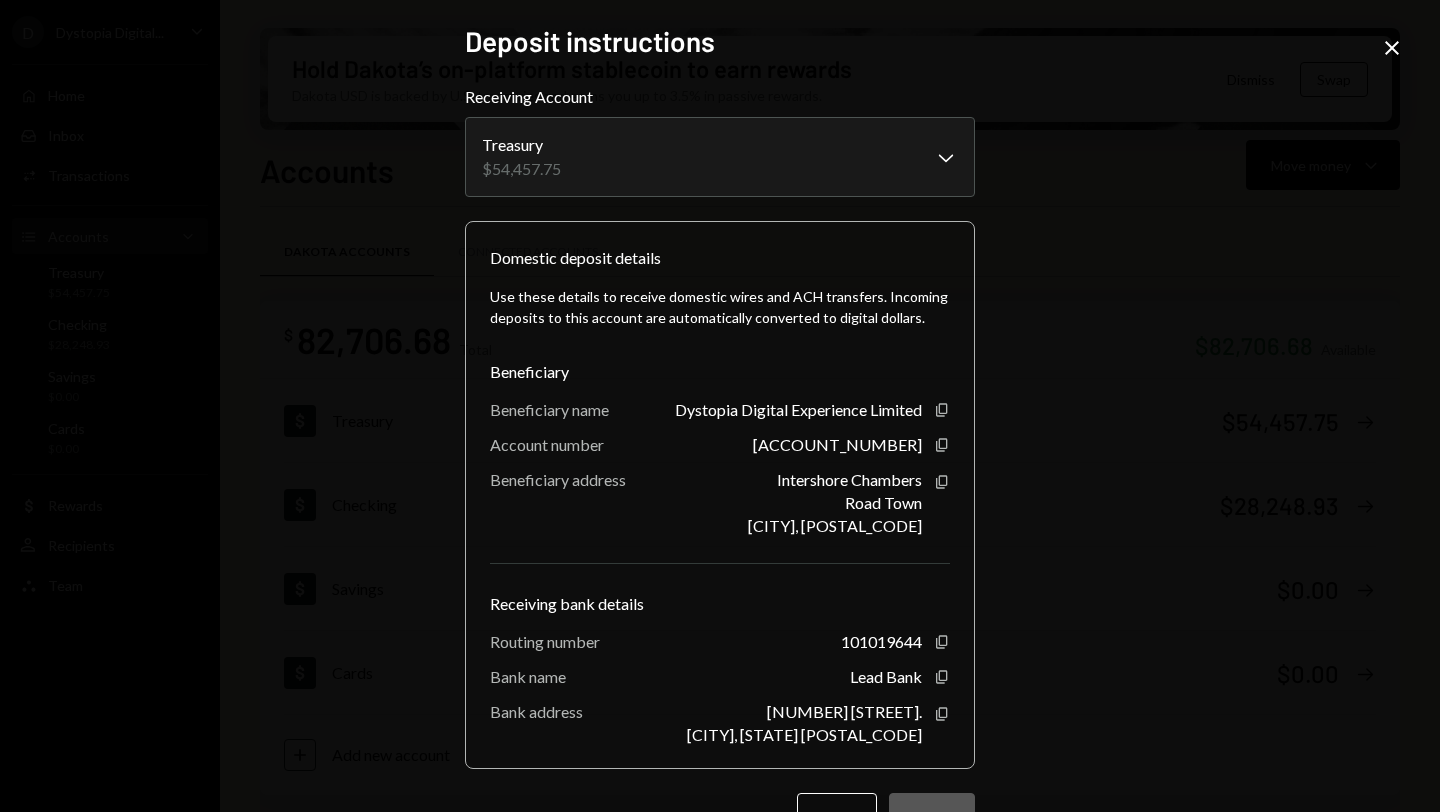 click at bounding box center [1392, 48] 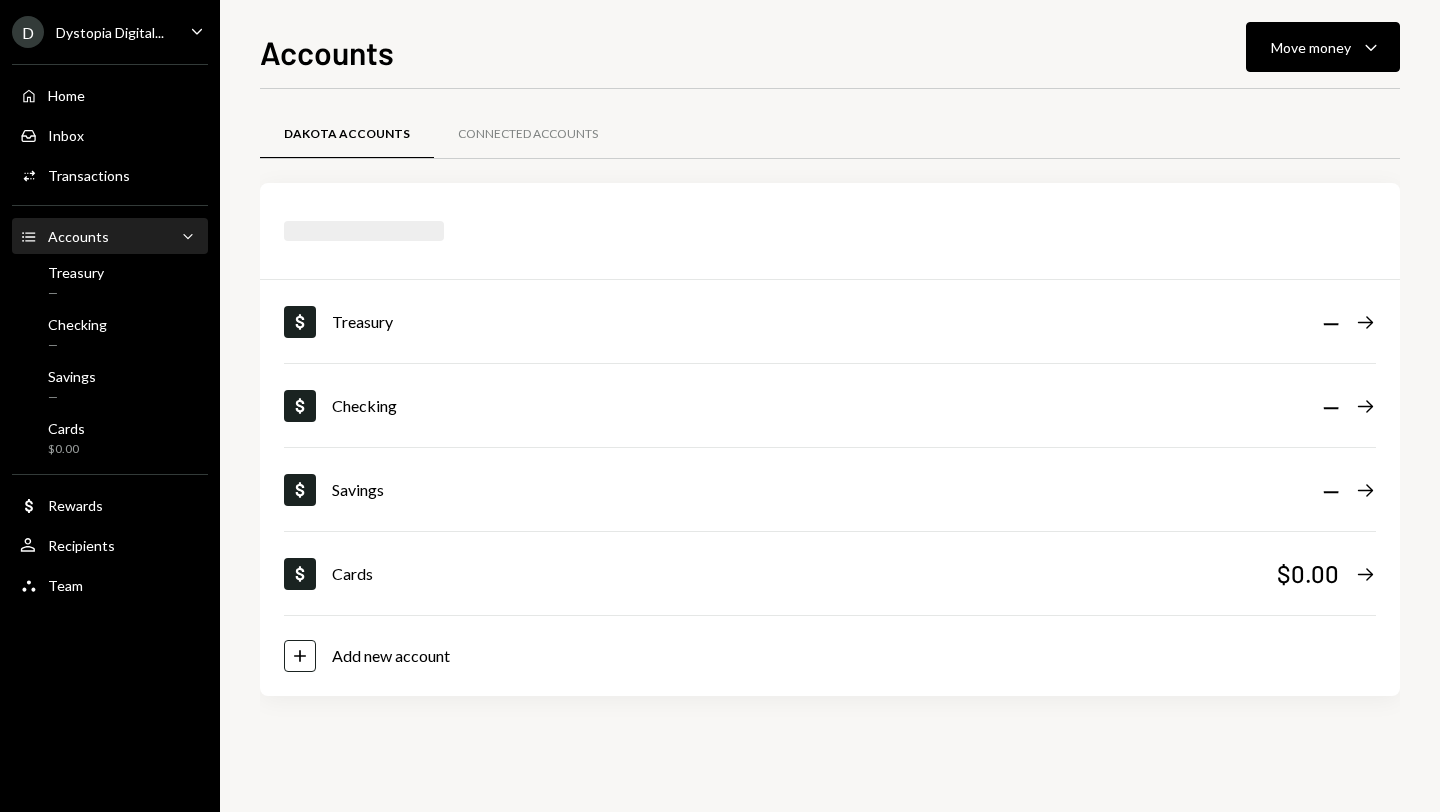 scroll, scrollTop: 0, scrollLeft: 0, axis: both 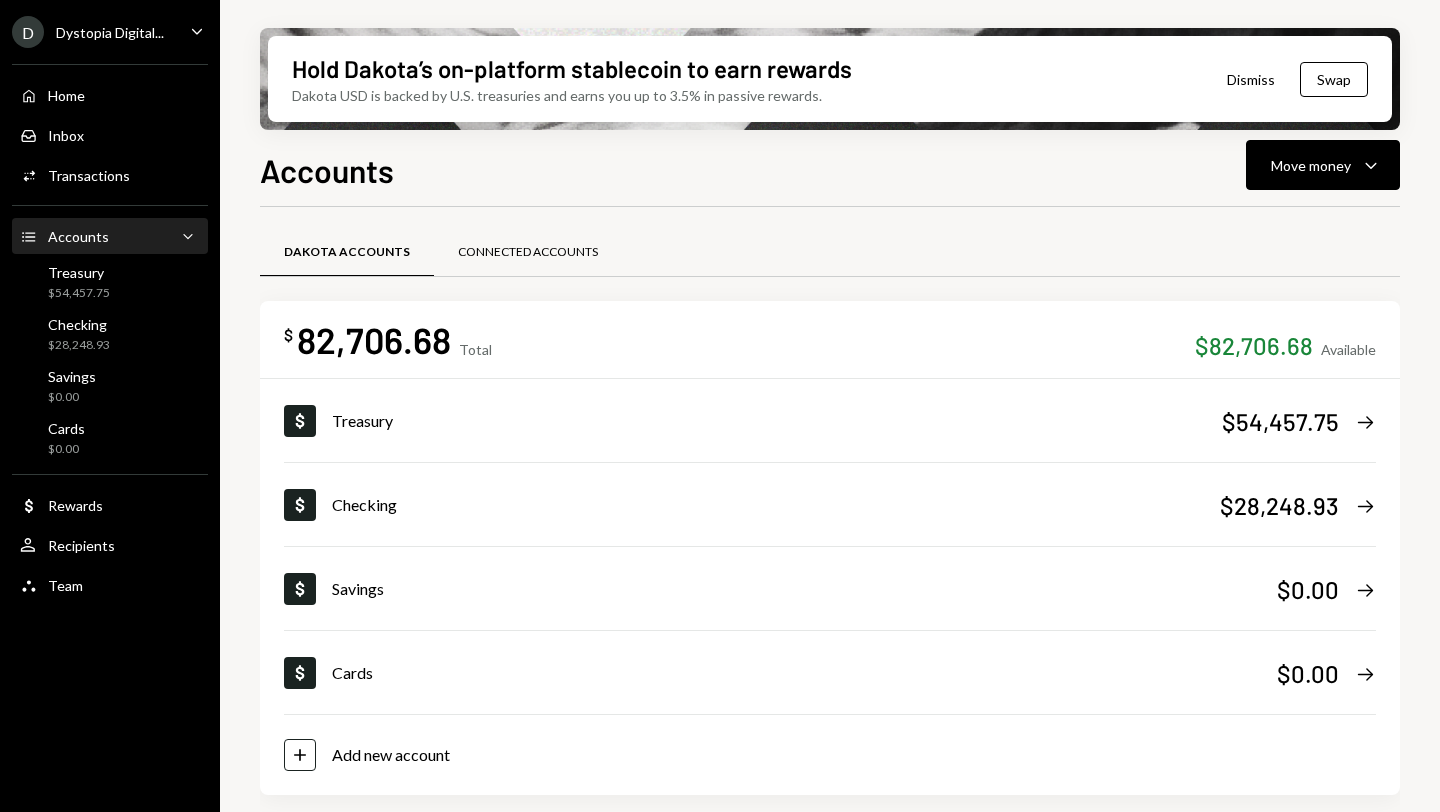 click on "Connected Accounts" at bounding box center (528, 252) 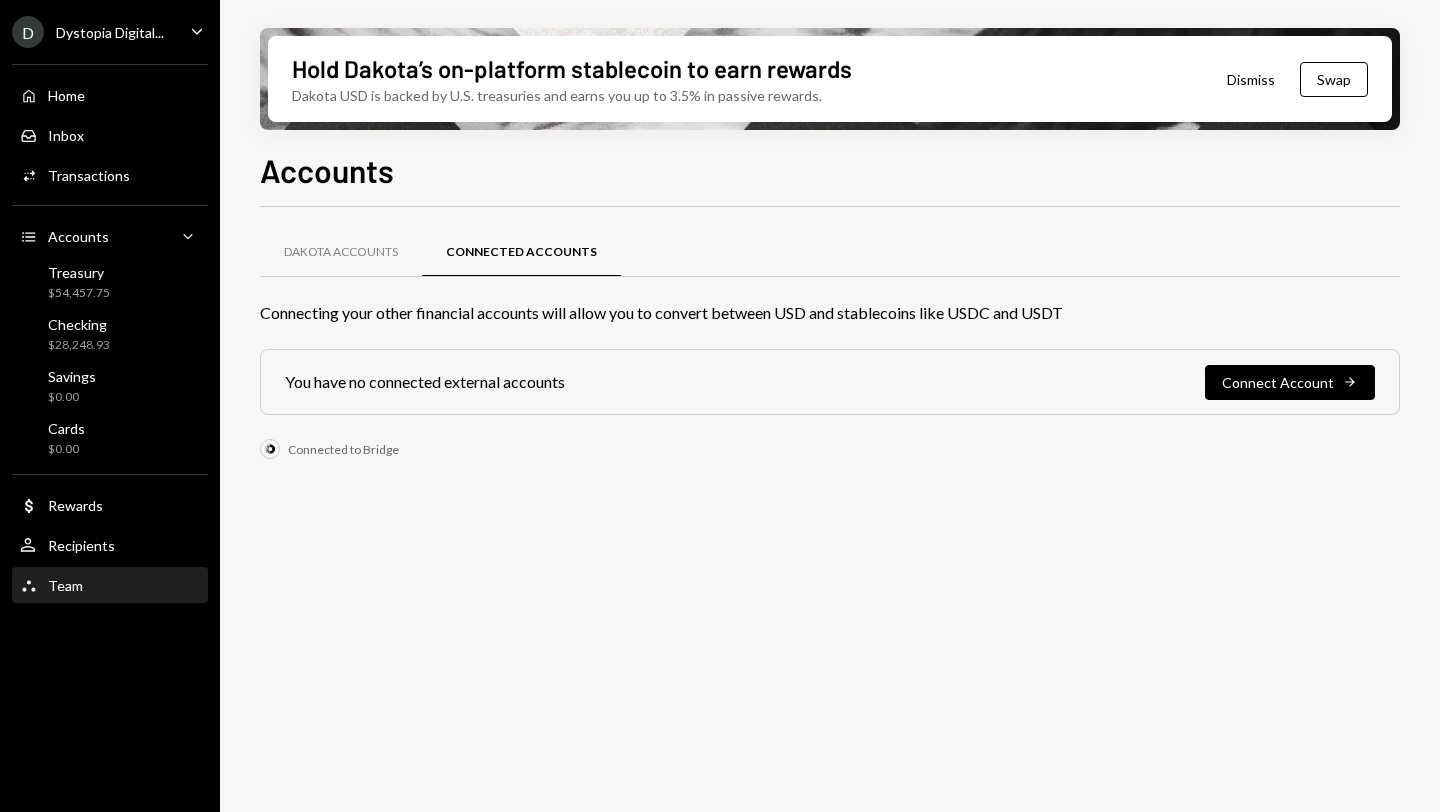 click on "Team" at bounding box center (65, 585) 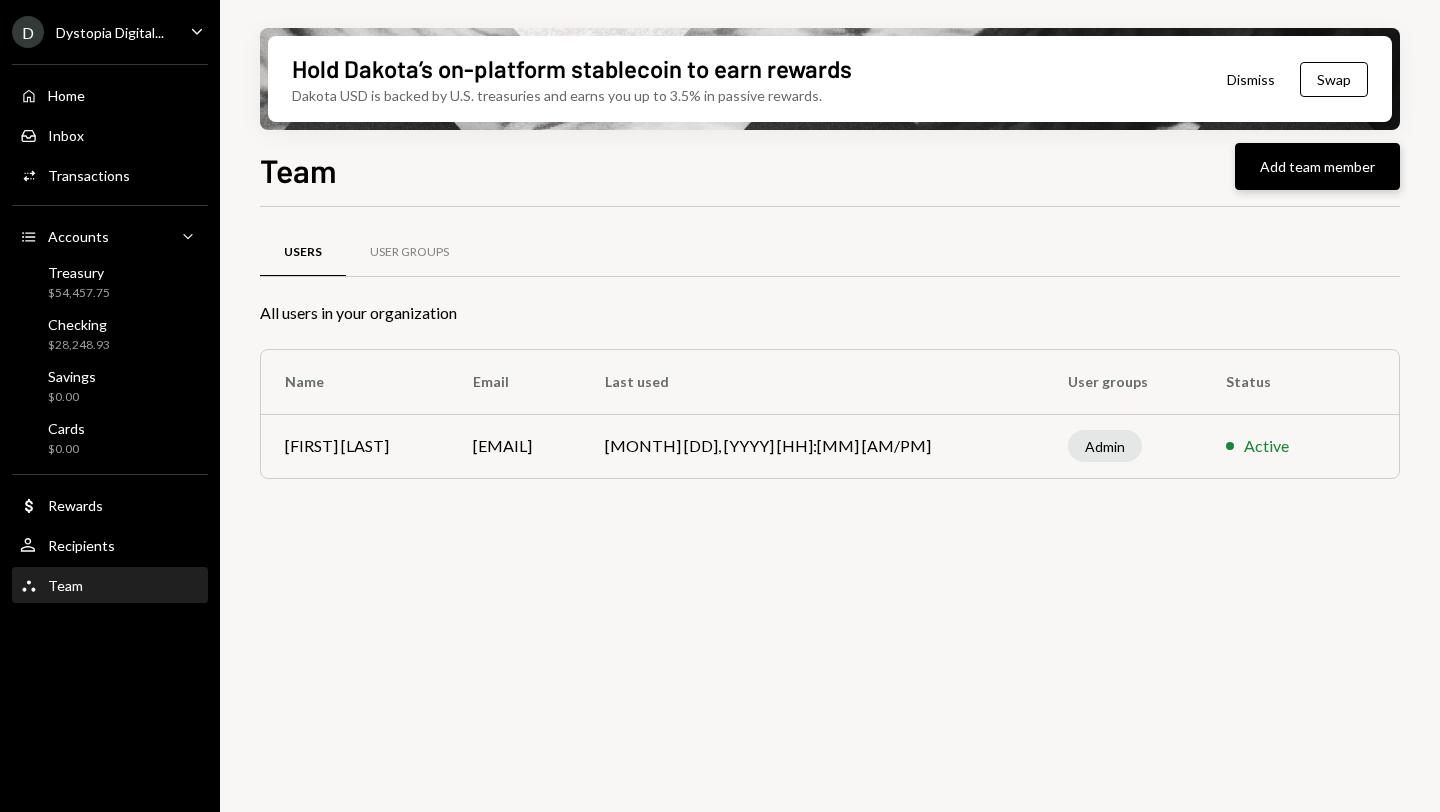 click on "Add team member" at bounding box center [1317, 166] 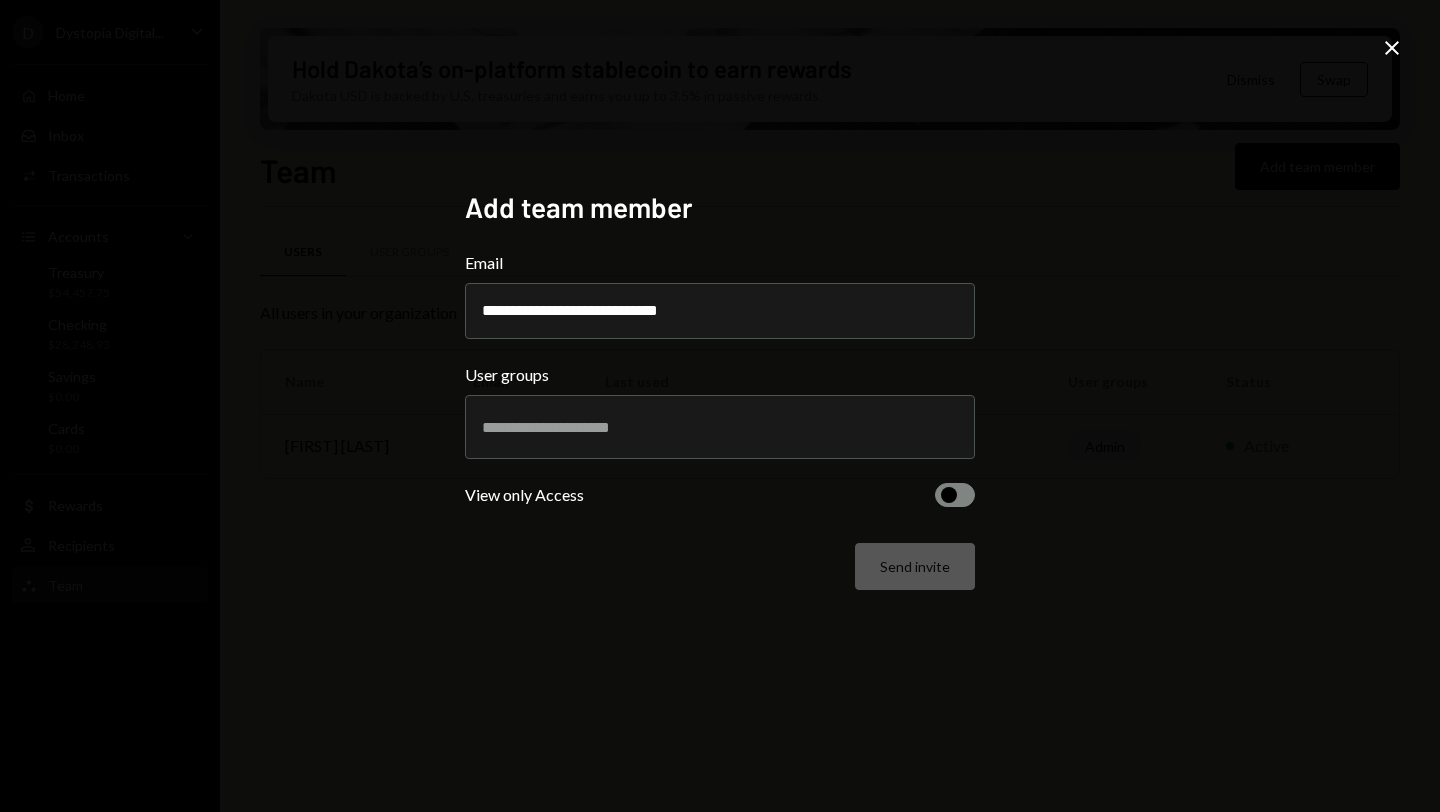 type on "**********" 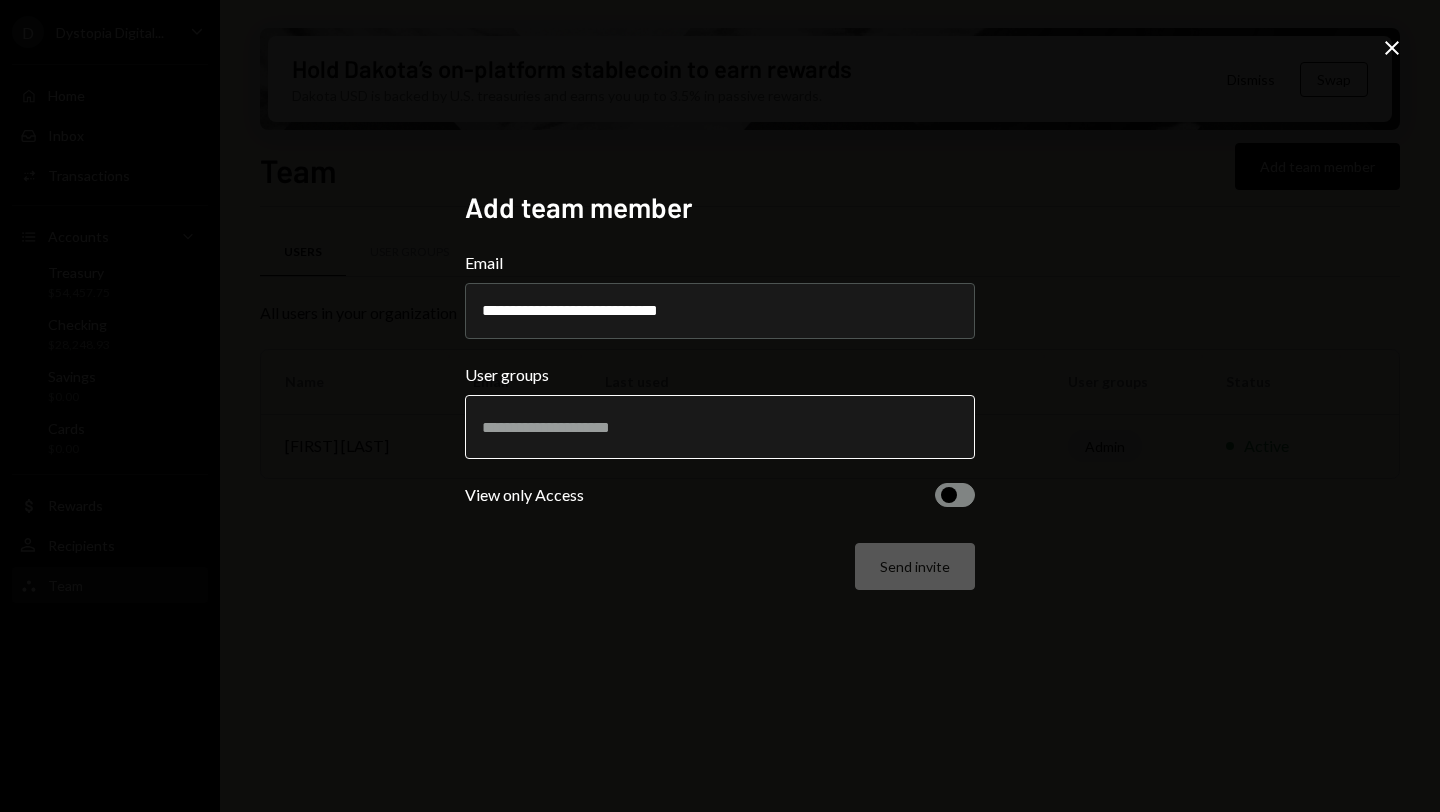 click at bounding box center (720, 427) 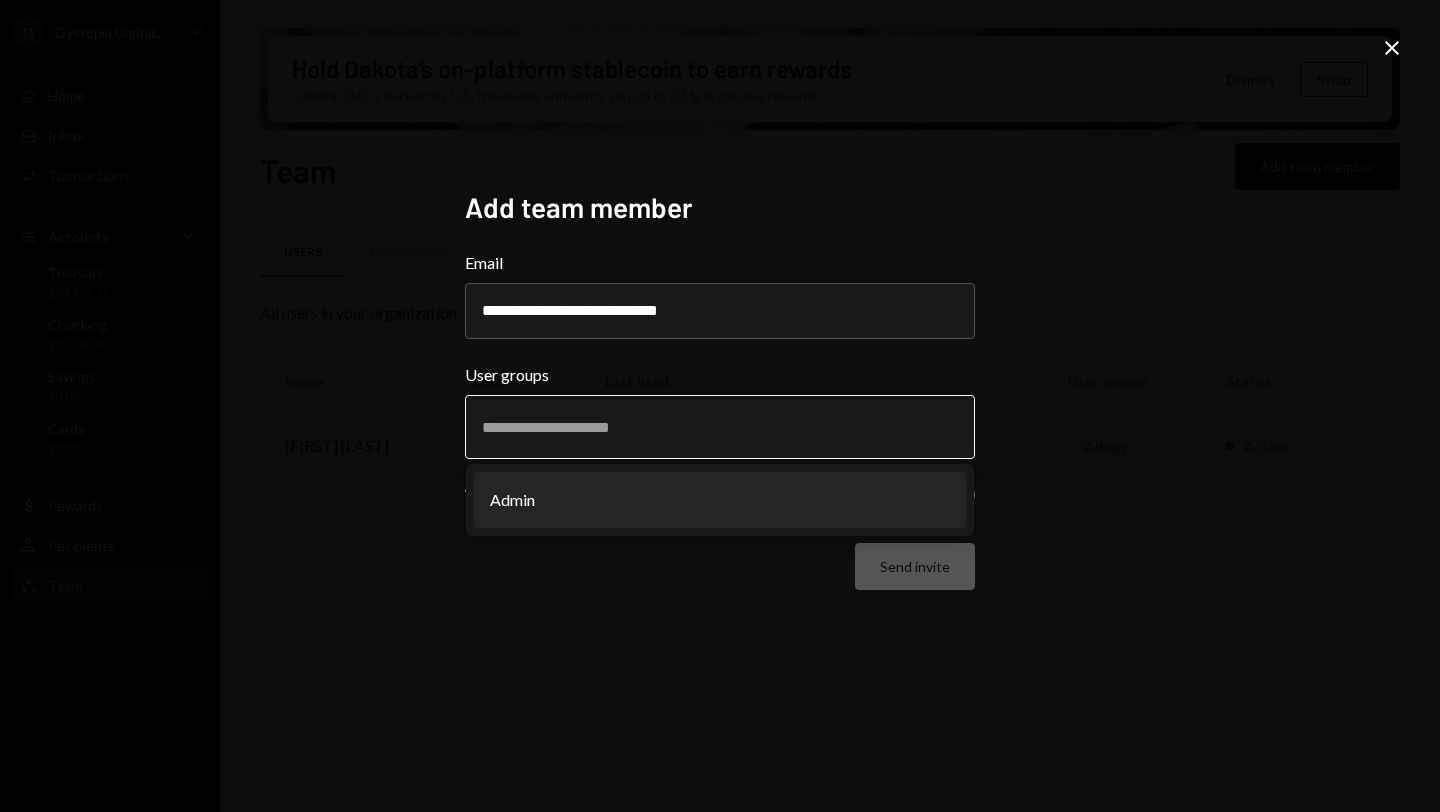 click on "Admin" at bounding box center (720, 500) 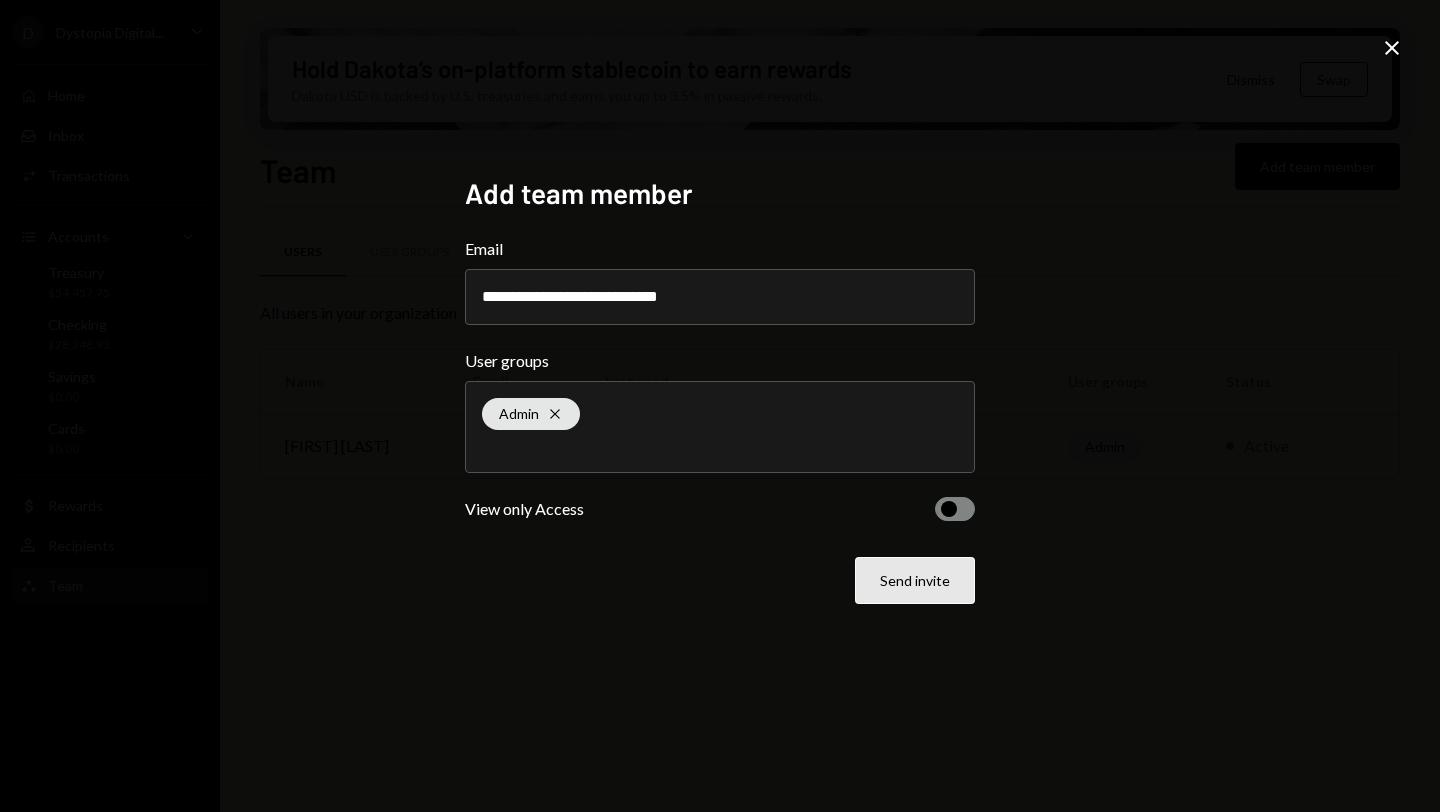 click on "Send invite" at bounding box center (915, 580) 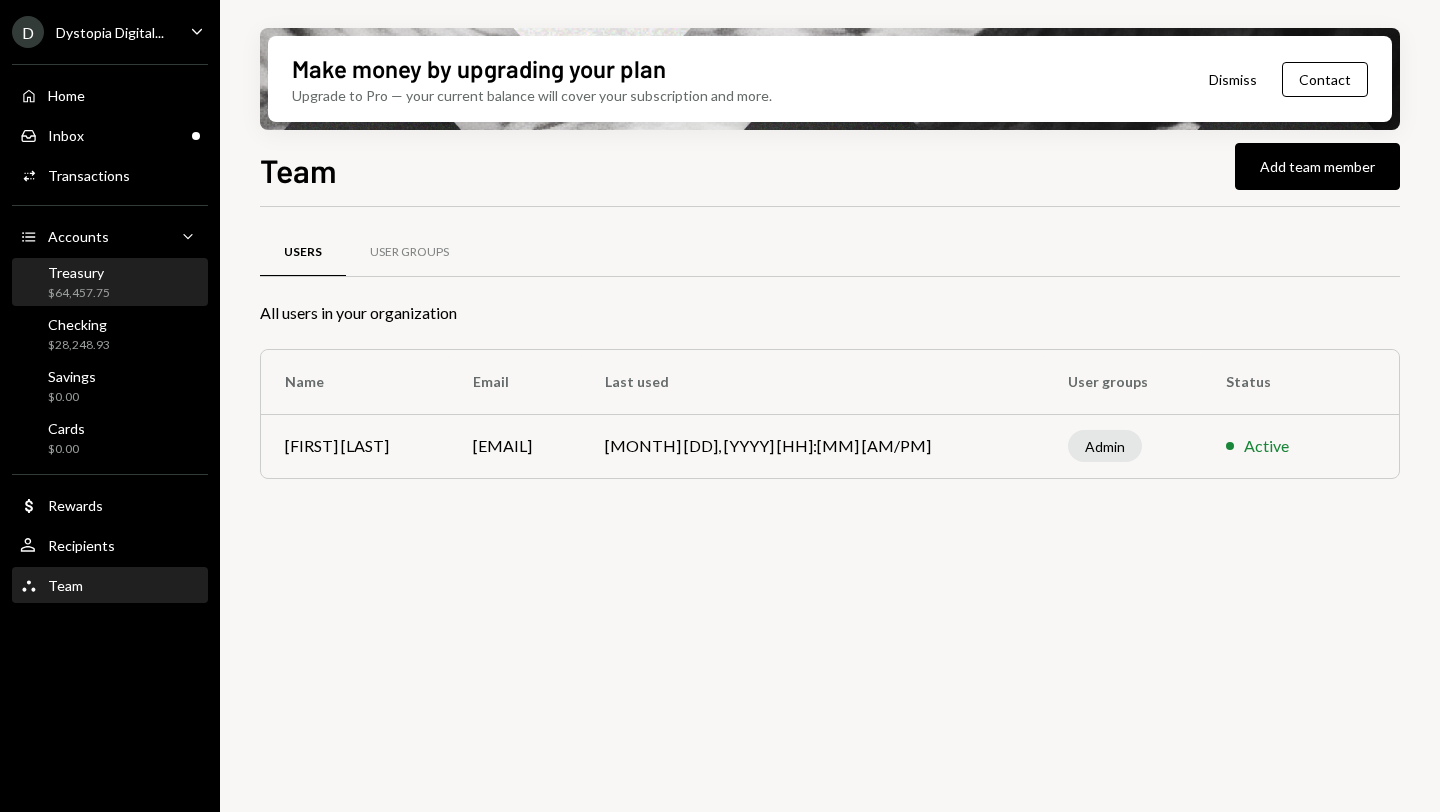 click on "Treasury" at bounding box center (79, 272) 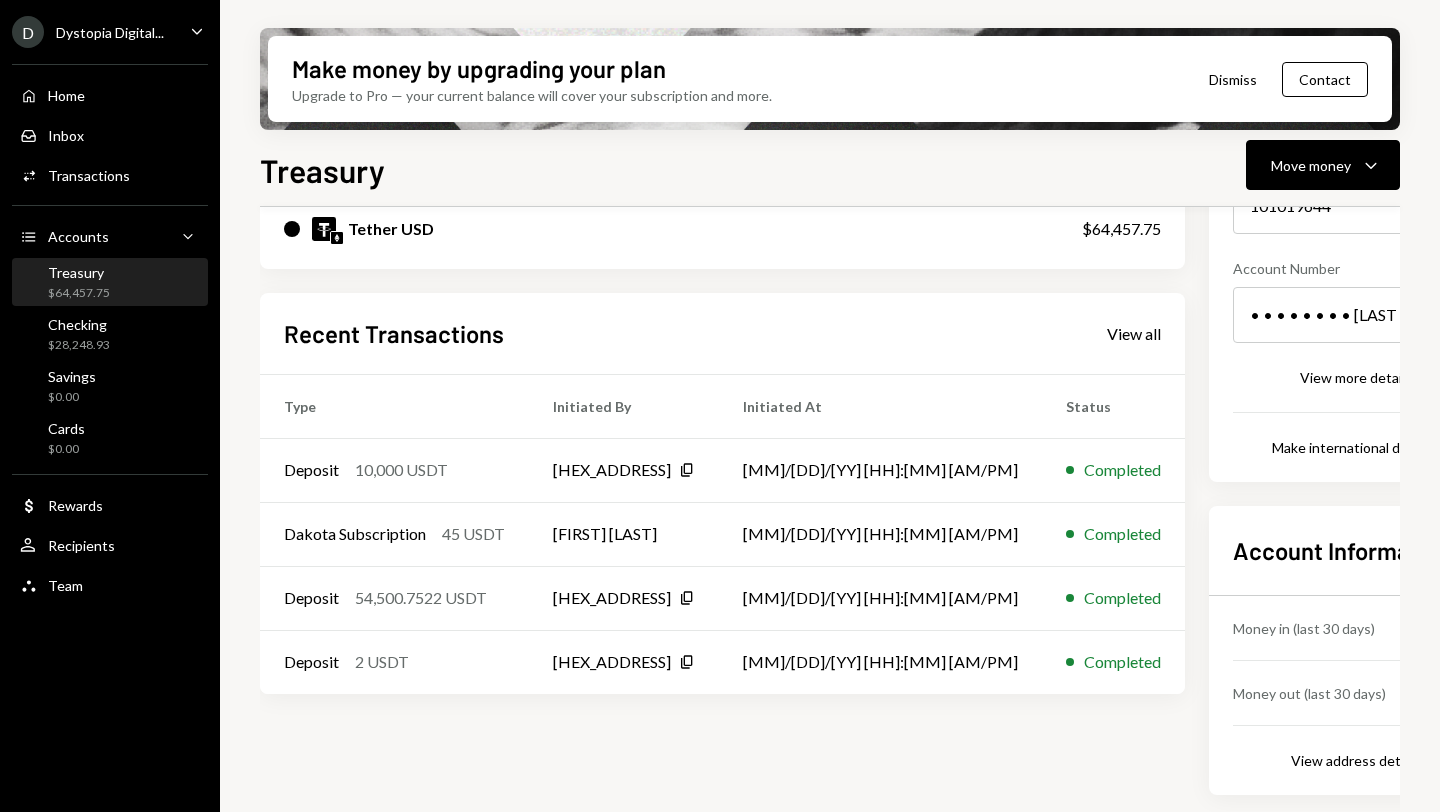 scroll, scrollTop: 0, scrollLeft: 0, axis: both 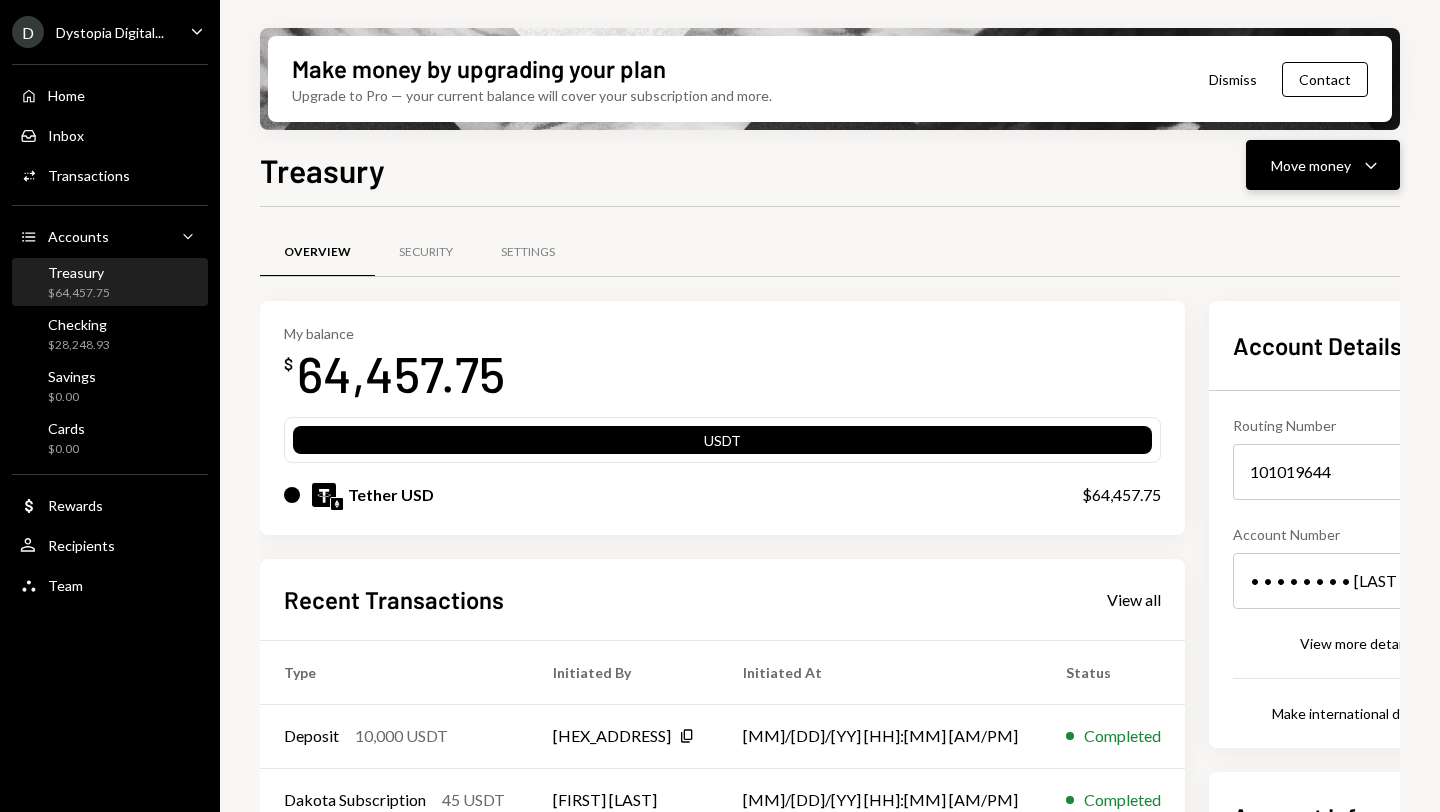 click on "Caret Down" at bounding box center (1371, 165) 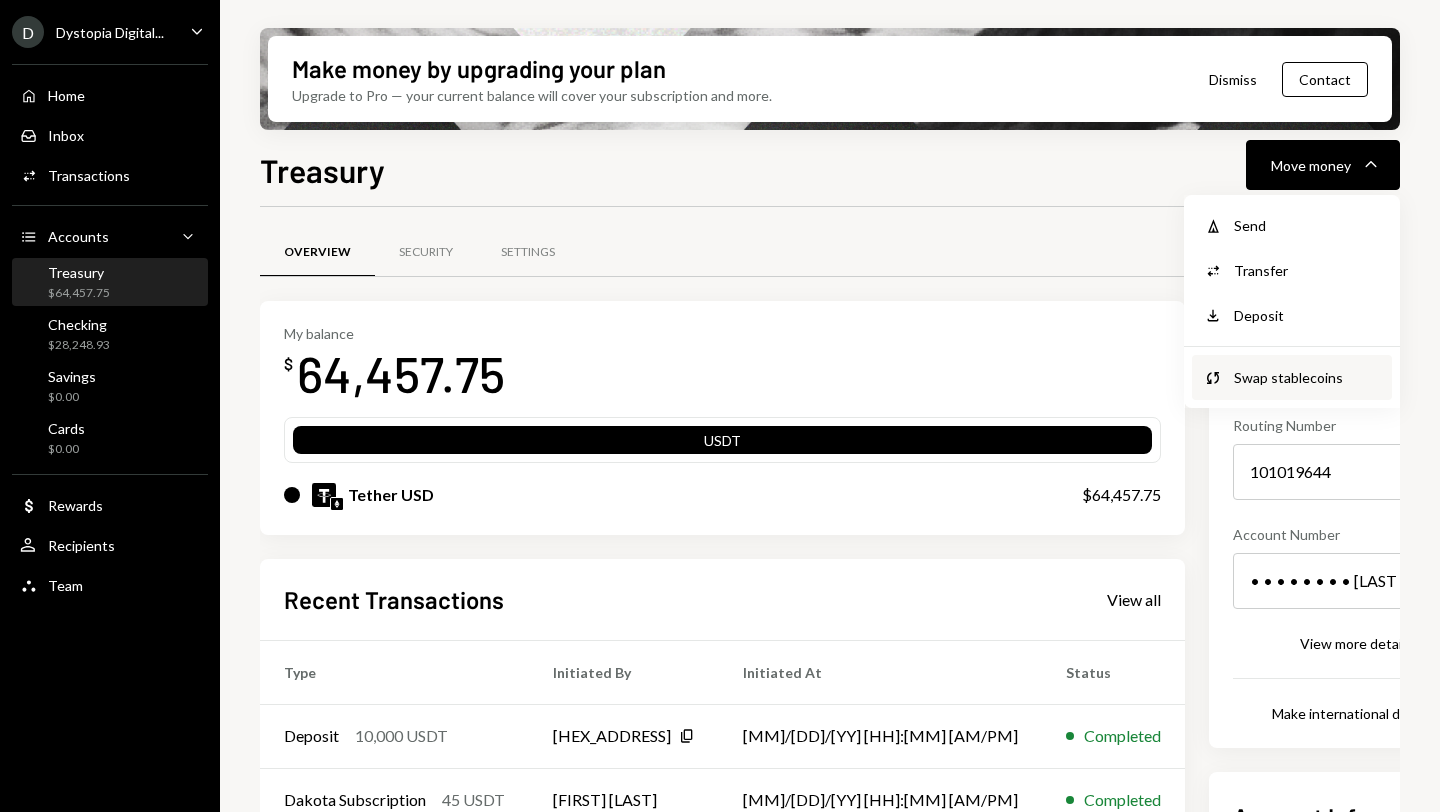 click on "Swap stablecoins" at bounding box center (1307, 225) 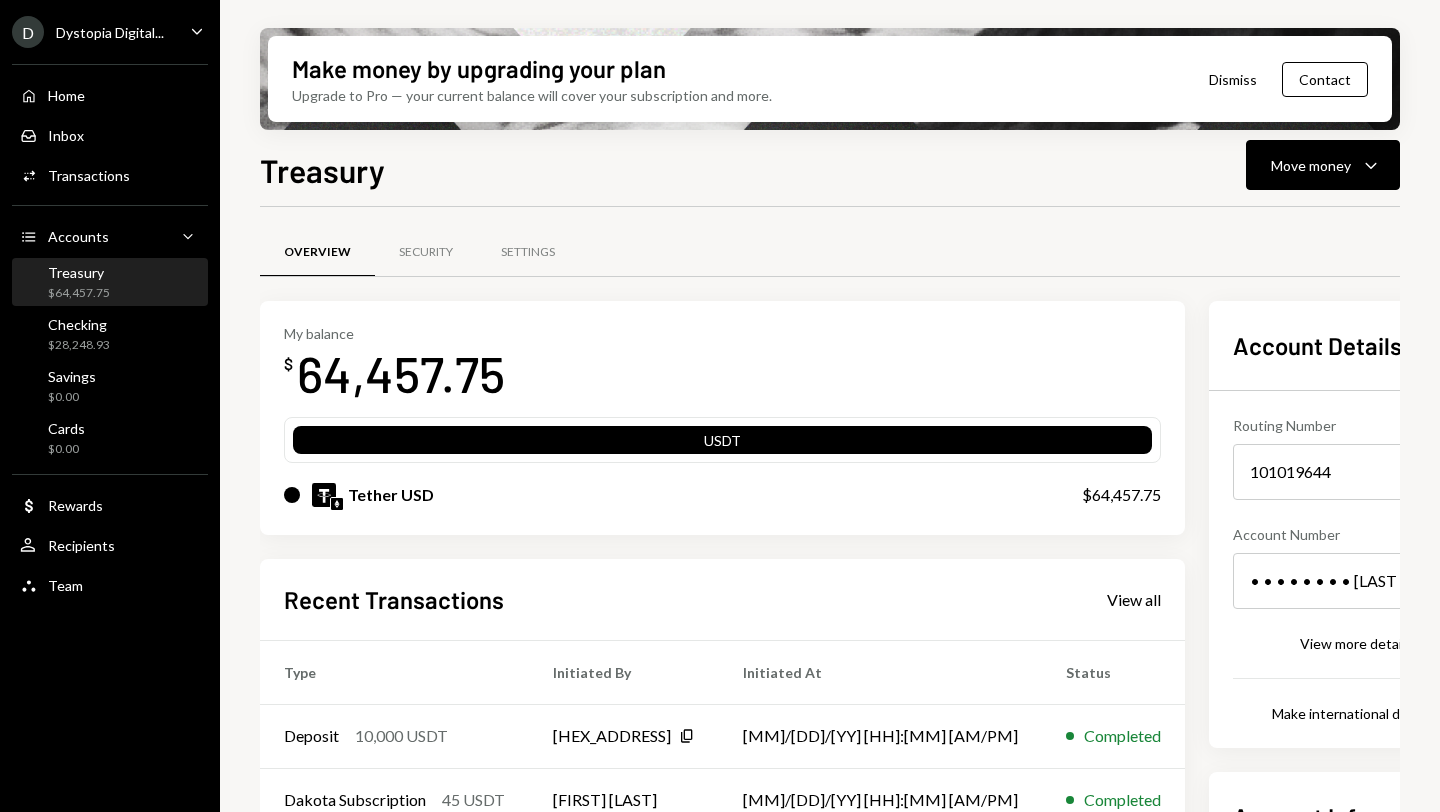click on "Treasury" at bounding box center (79, 272) 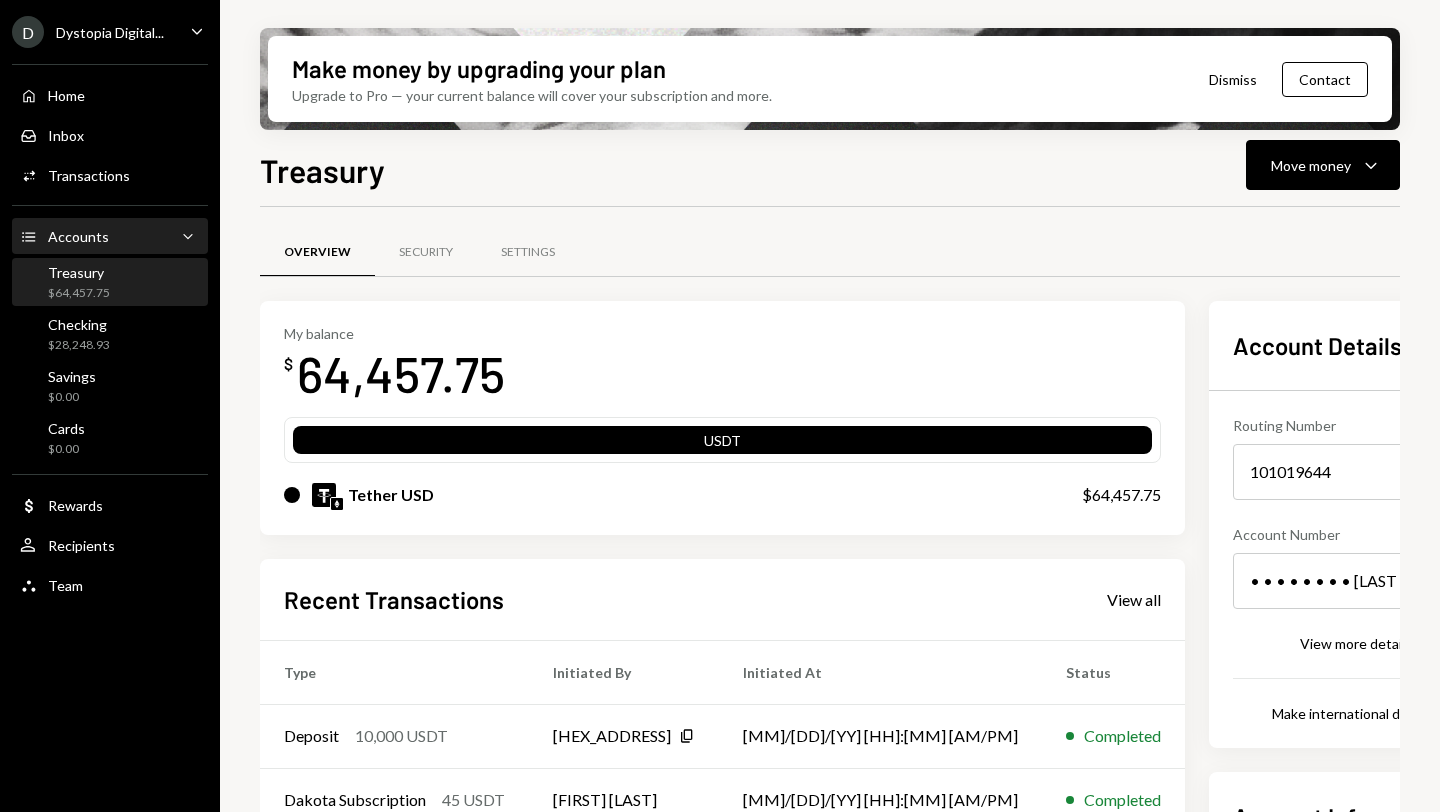 click on "Accounts" at bounding box center (78, 236) 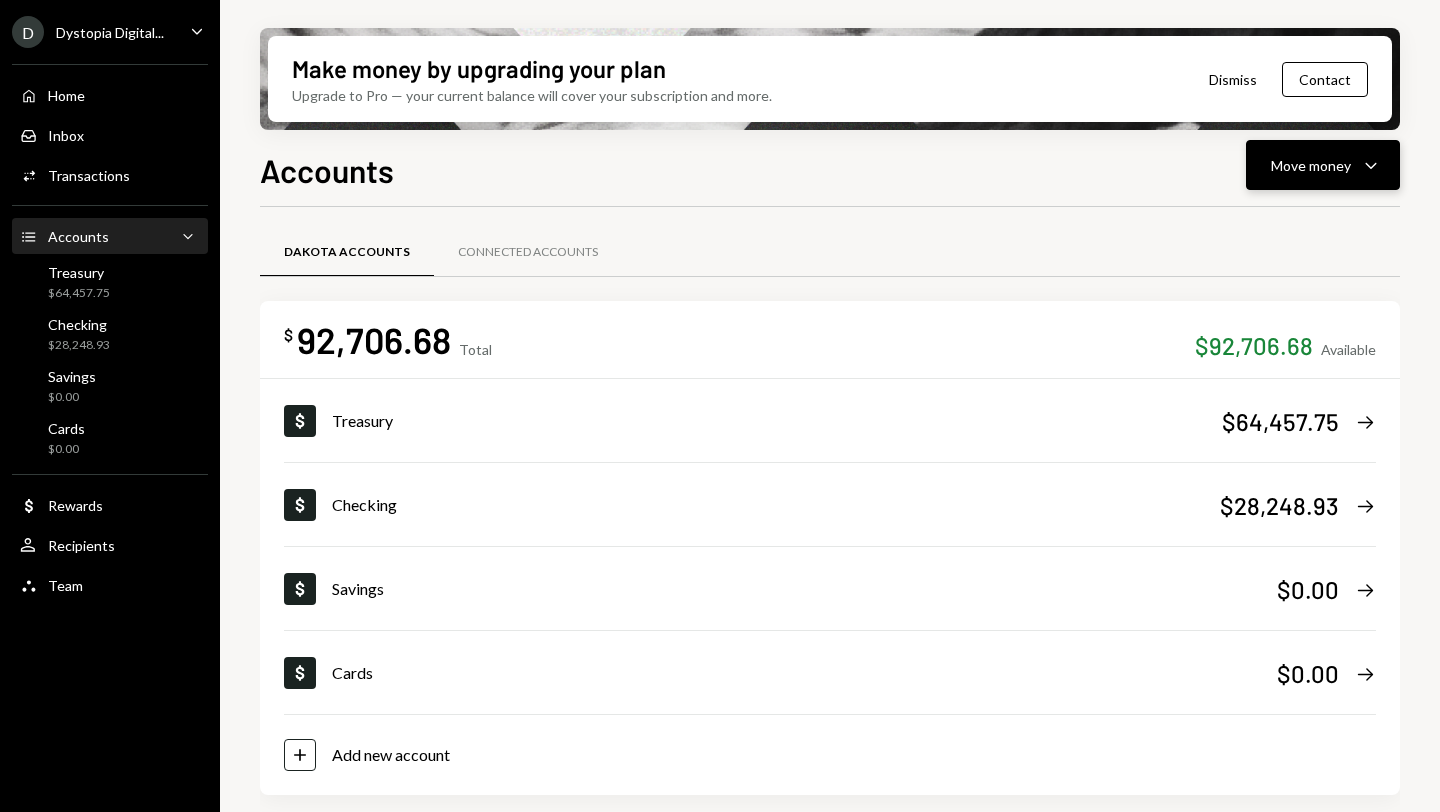 click on "Move money" at bounding box center [1311, 165] 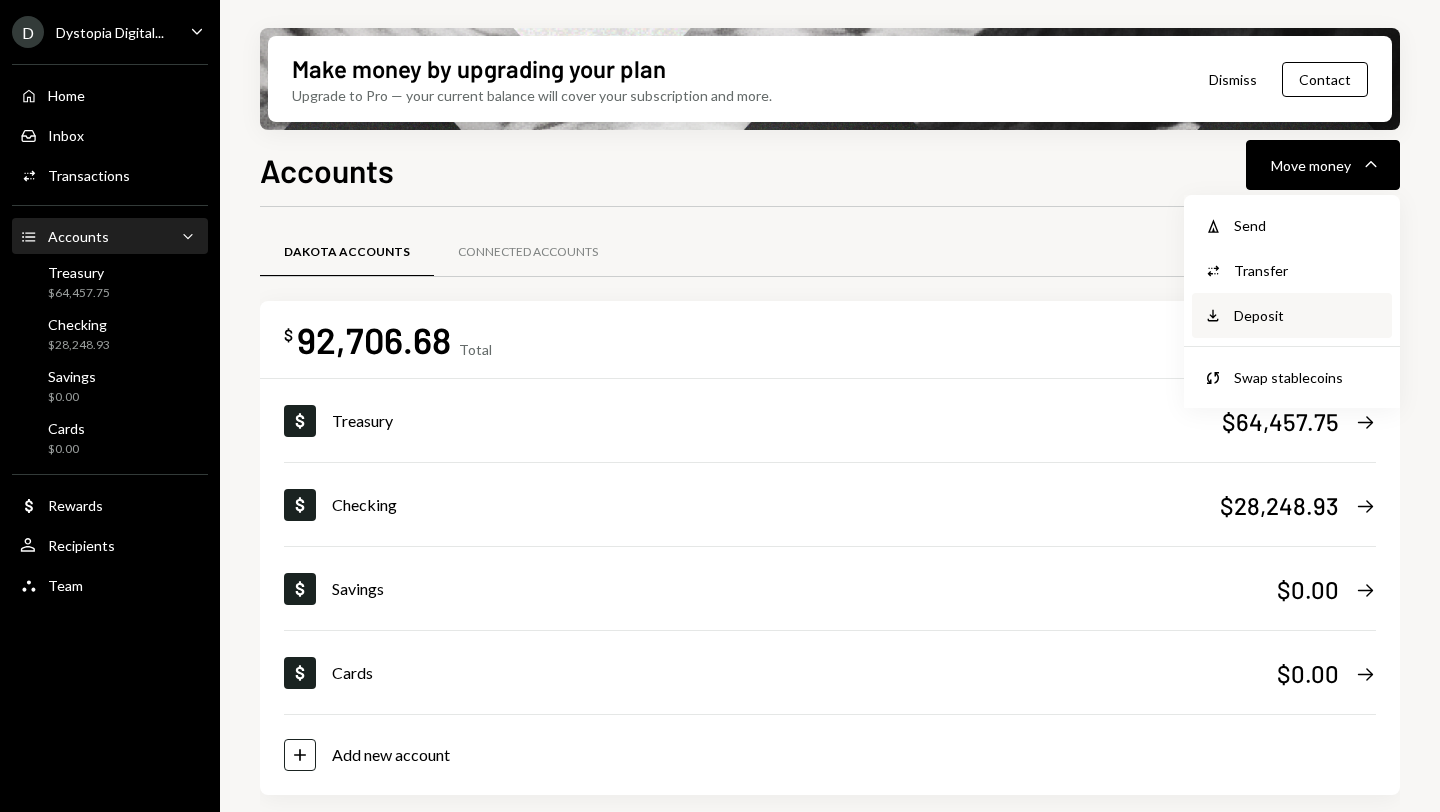 click on "Deposit" at bounding box center (1307, 225) 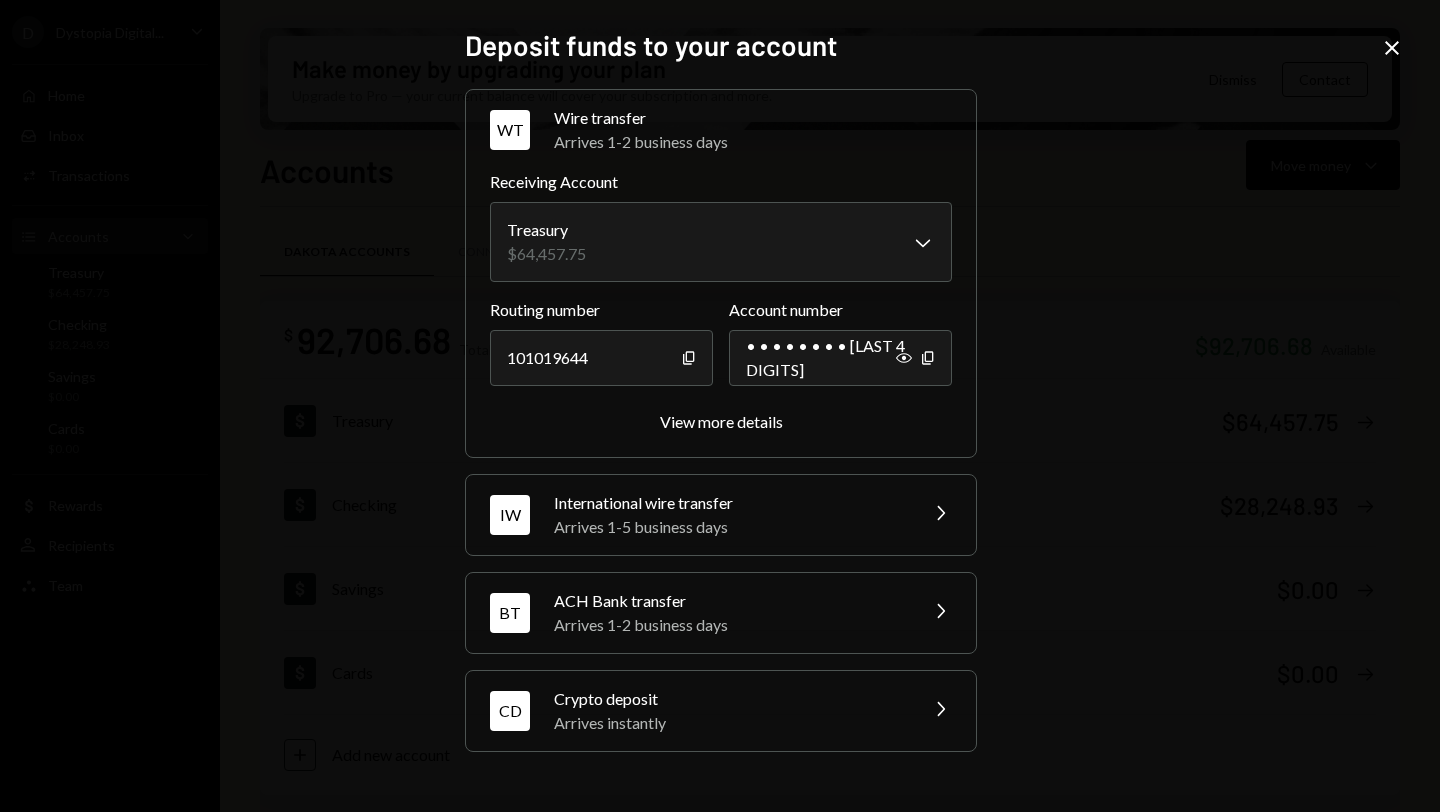 click on "Crypto deposit" at bounding box center (729, 699) 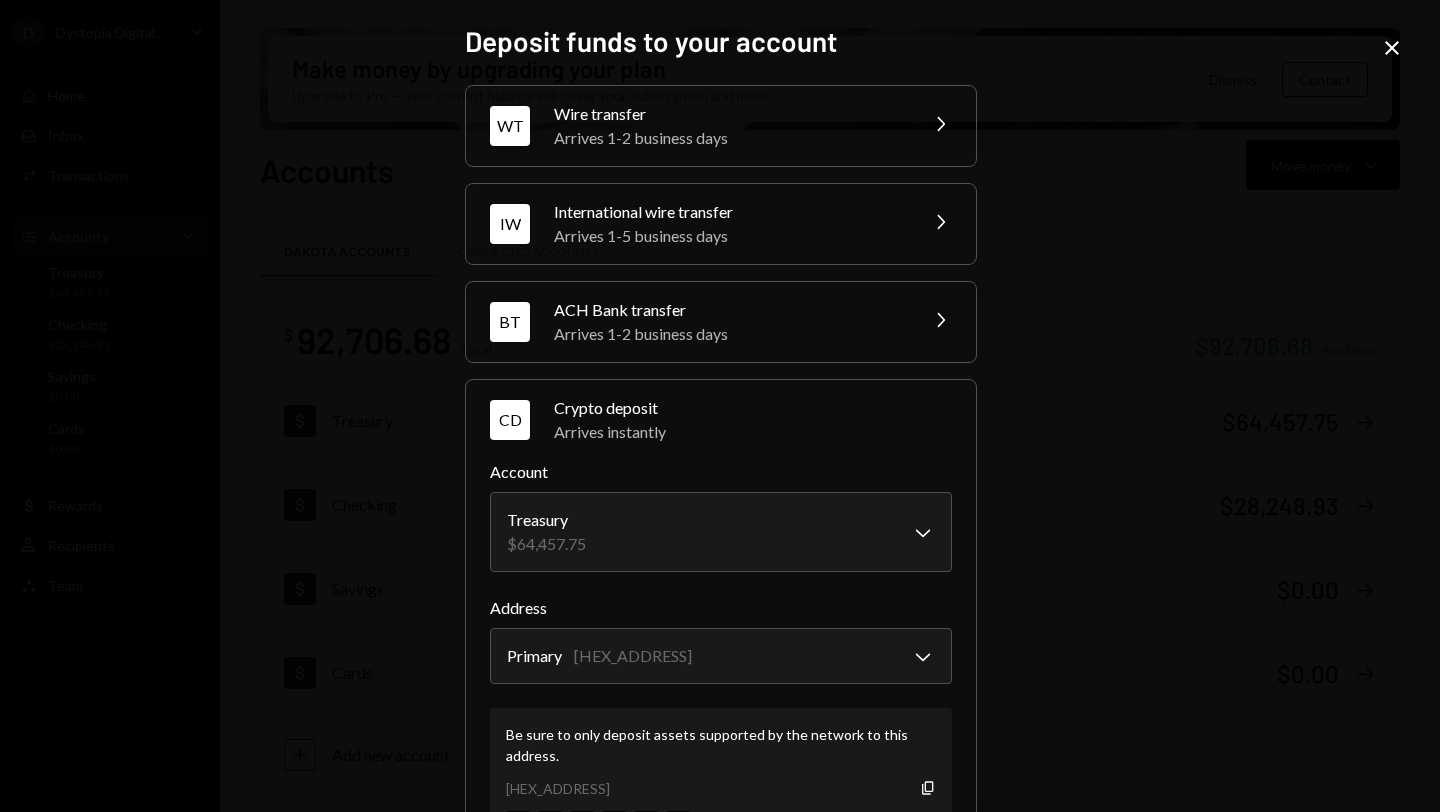 scroll, scrollTop: 95, scrollLeft: 0, axis: vertical 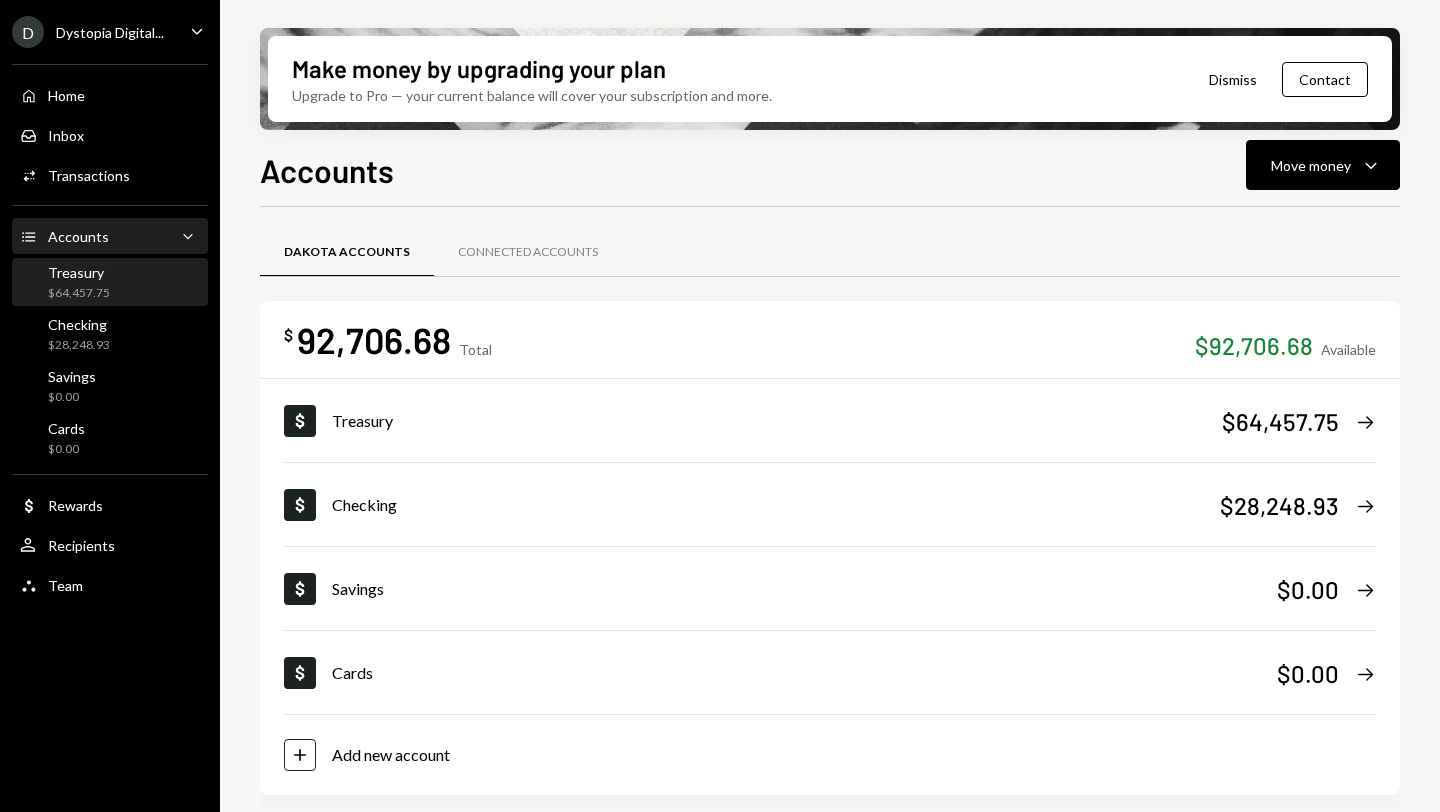 click on "Treasury $64,457.75" at bounding box center [79, 283] 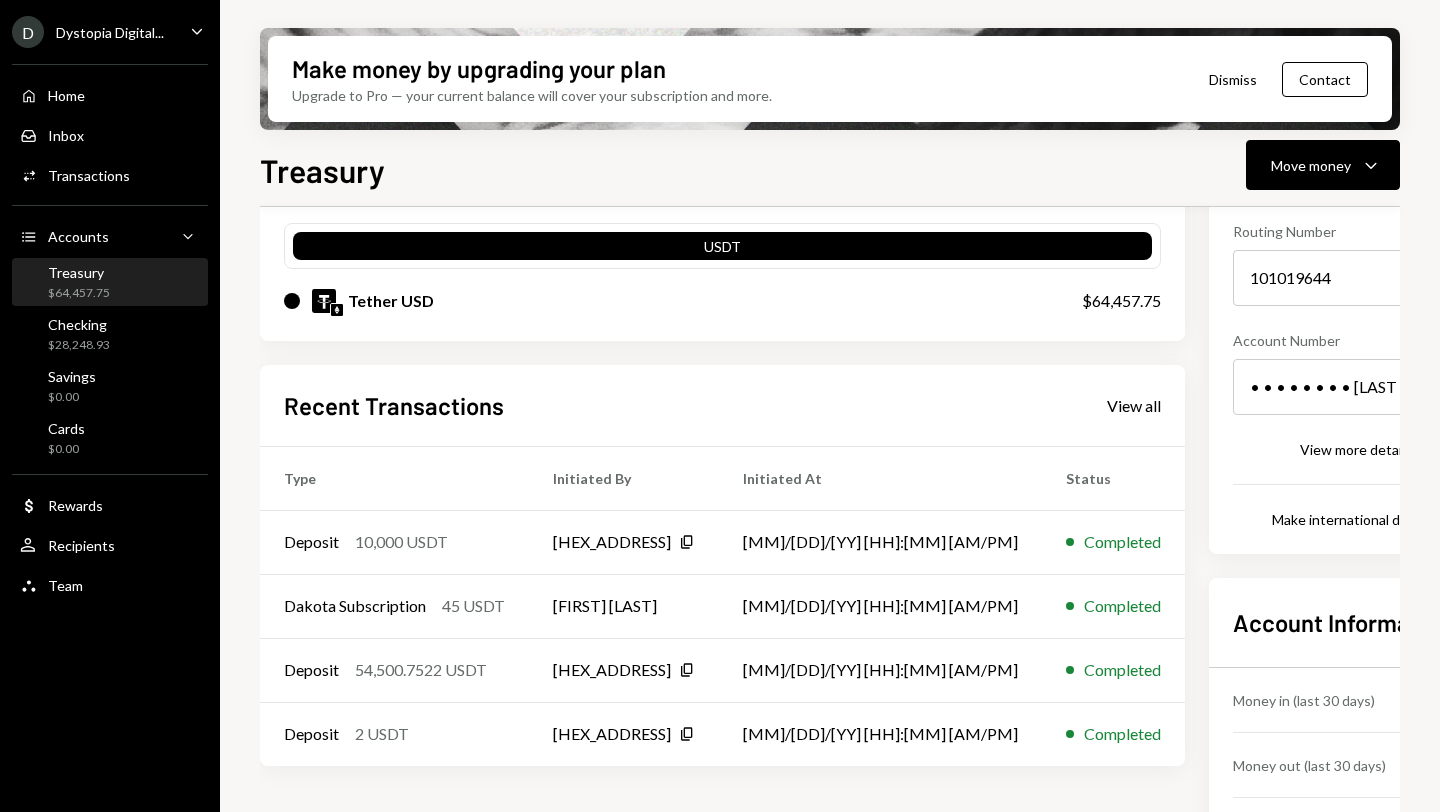 scroll, scrollTop: 48, scrollLeft: 0, axis: vertical 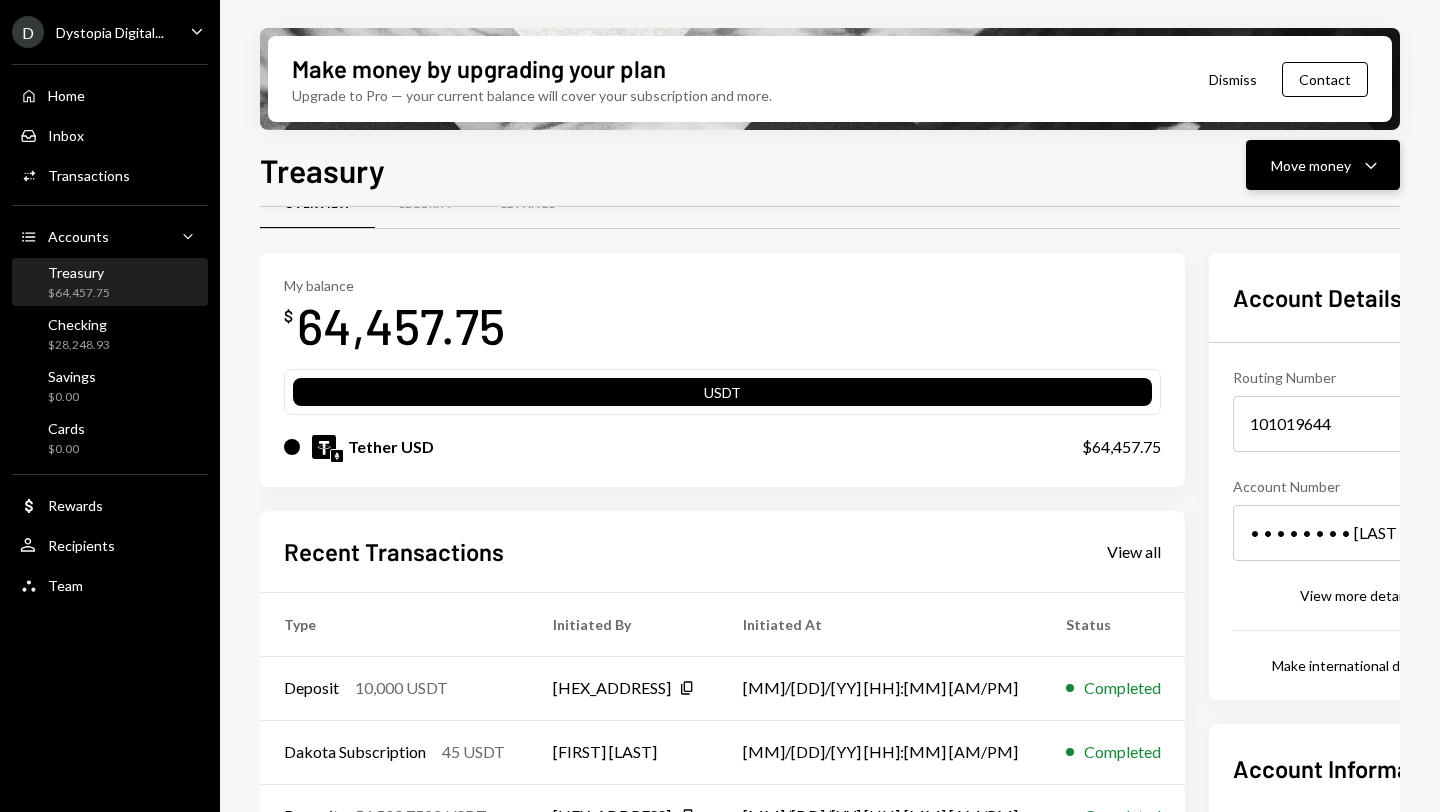 click on "Move money" at bounding box center (1311, 165) 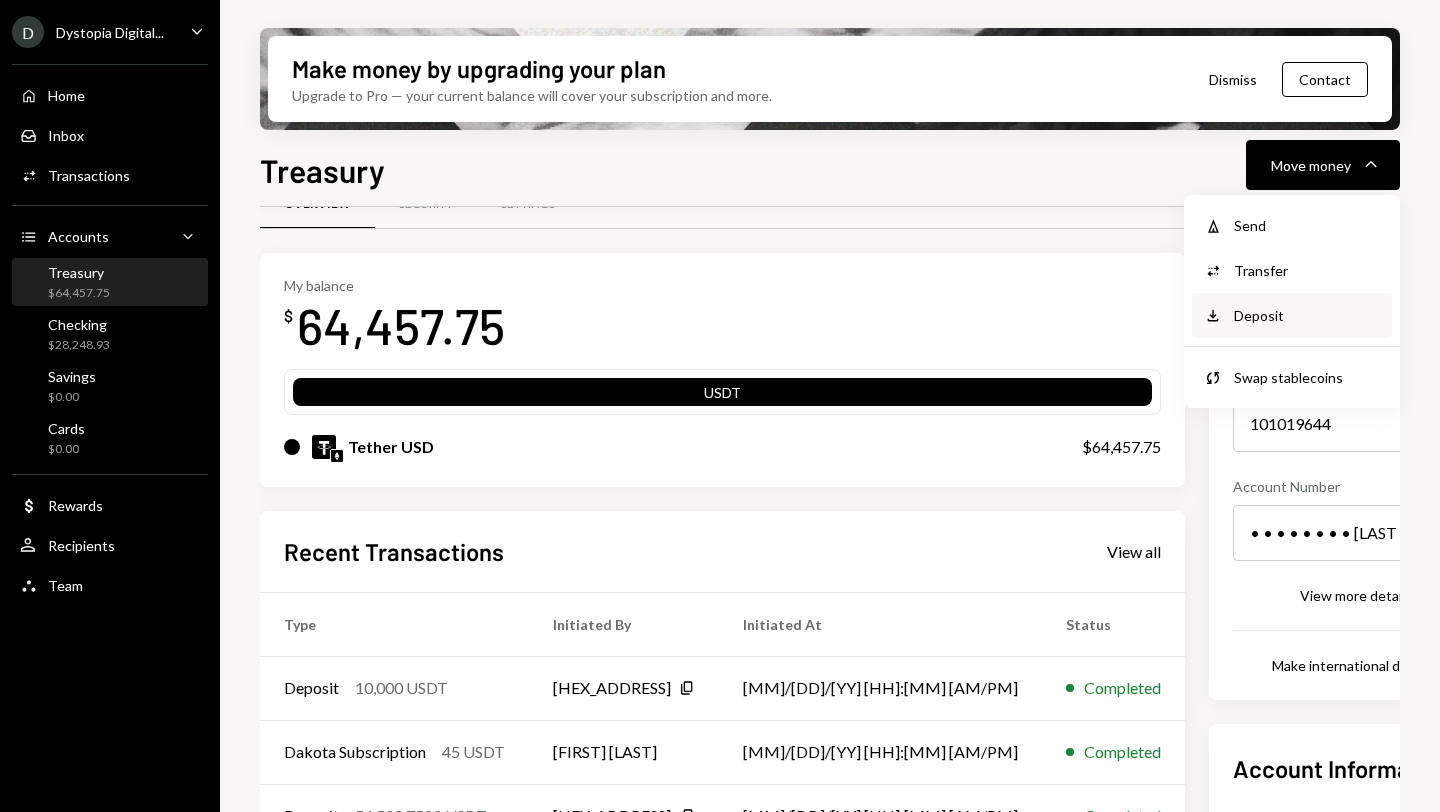 click on "Deposit" at bounding box center [1307, 225] 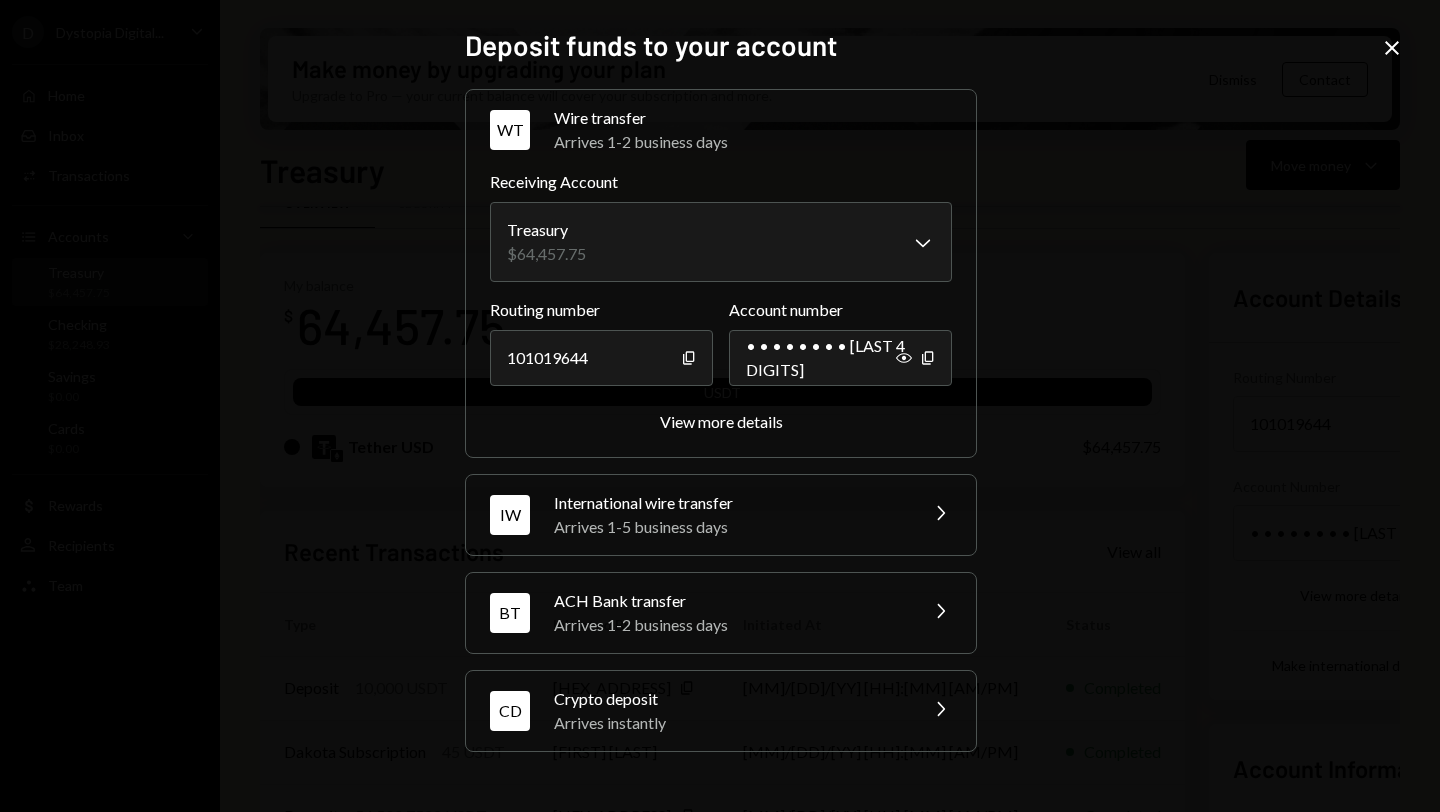 click on "Arrives instantly" at bounding box center (729, 723) 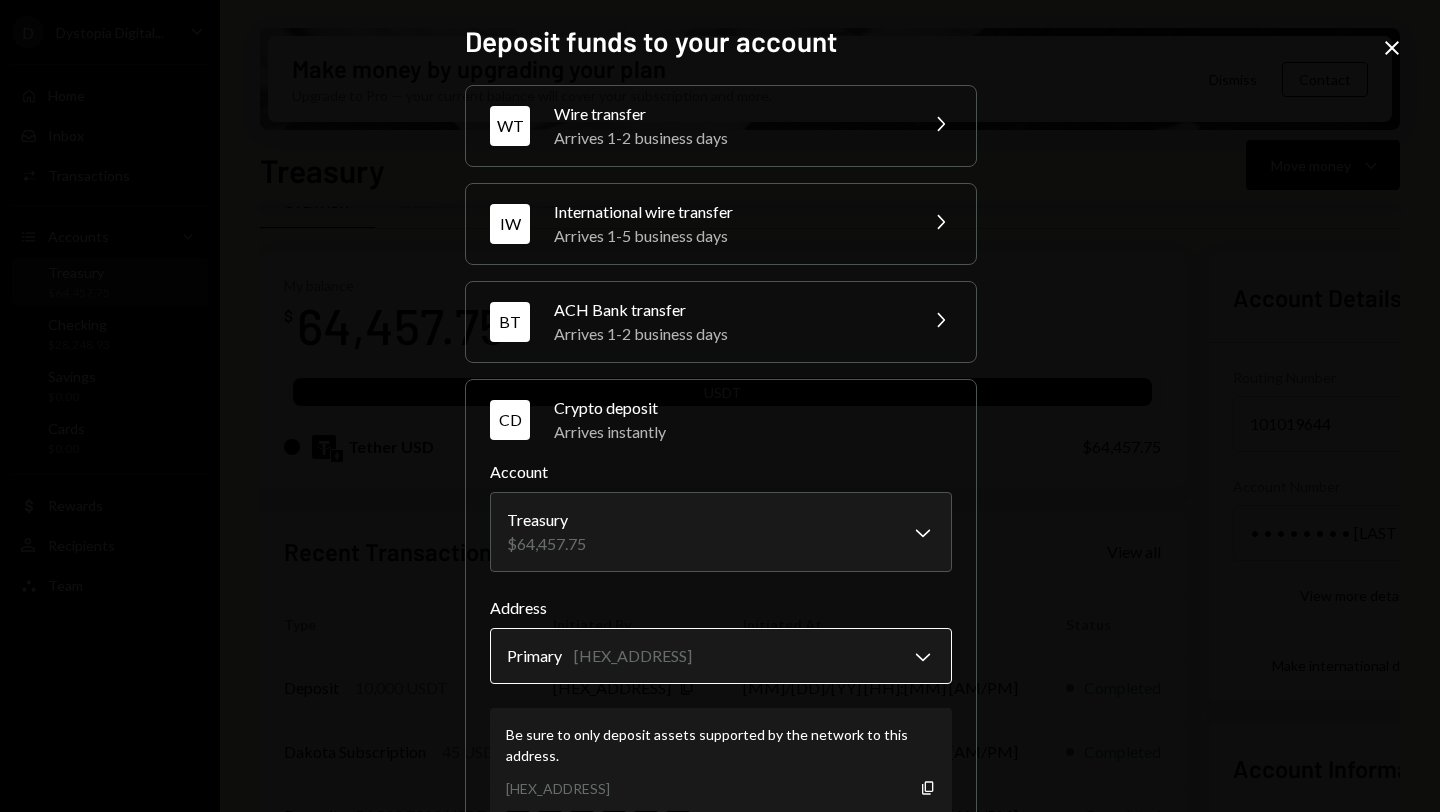 scroll, scrollTop: 95, scrollLeft: 0, axis: vertical 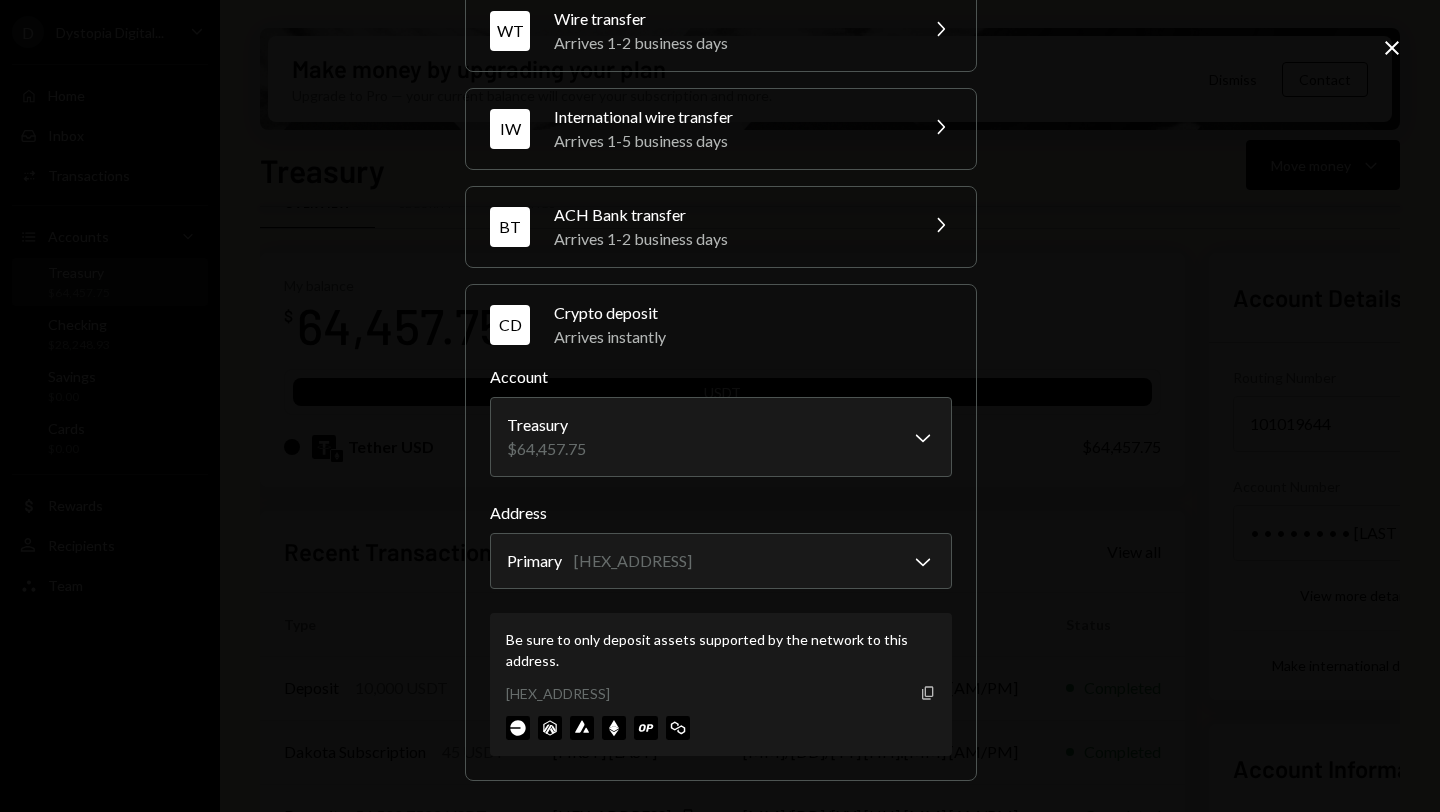 click on "Copy" at bounding box center (928, 693) 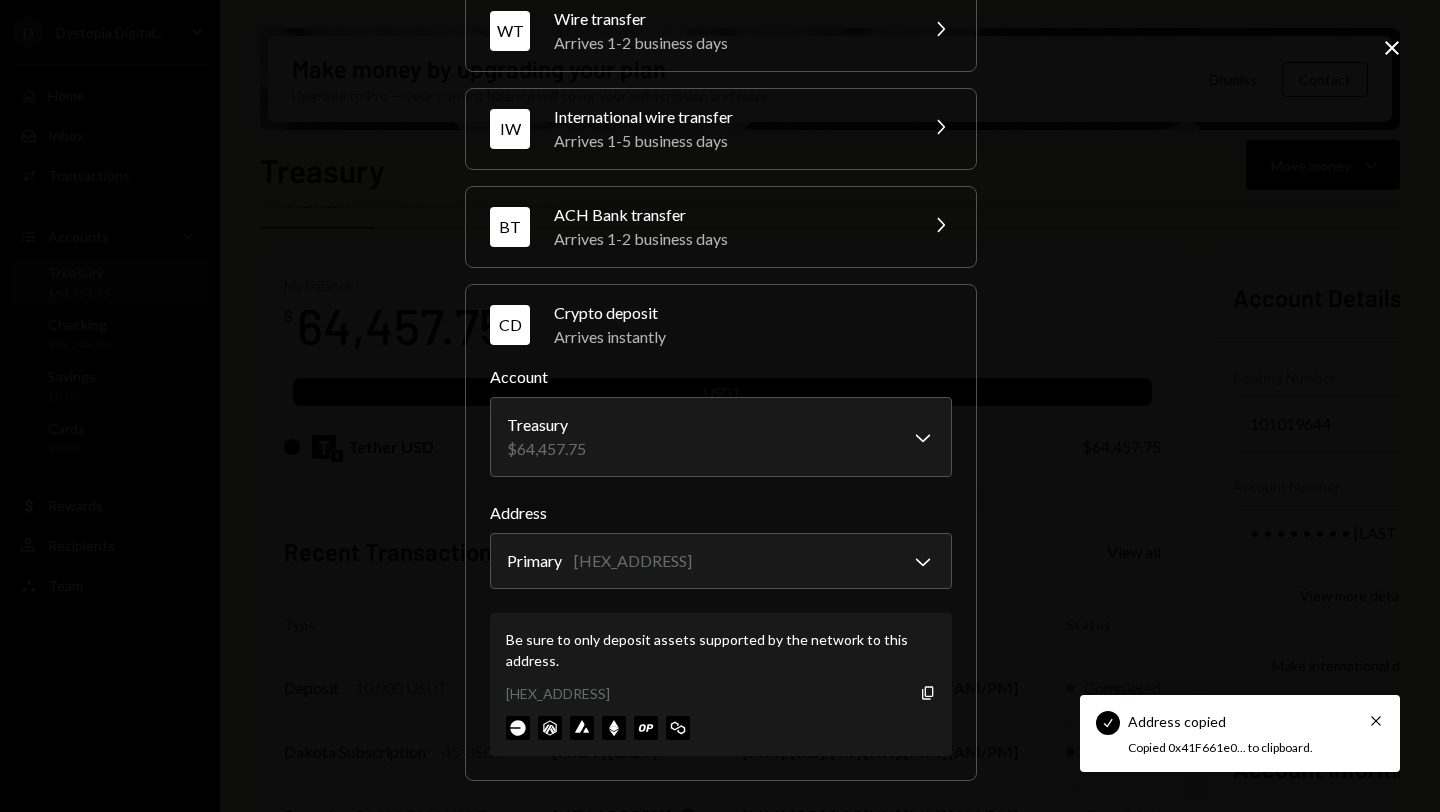 type 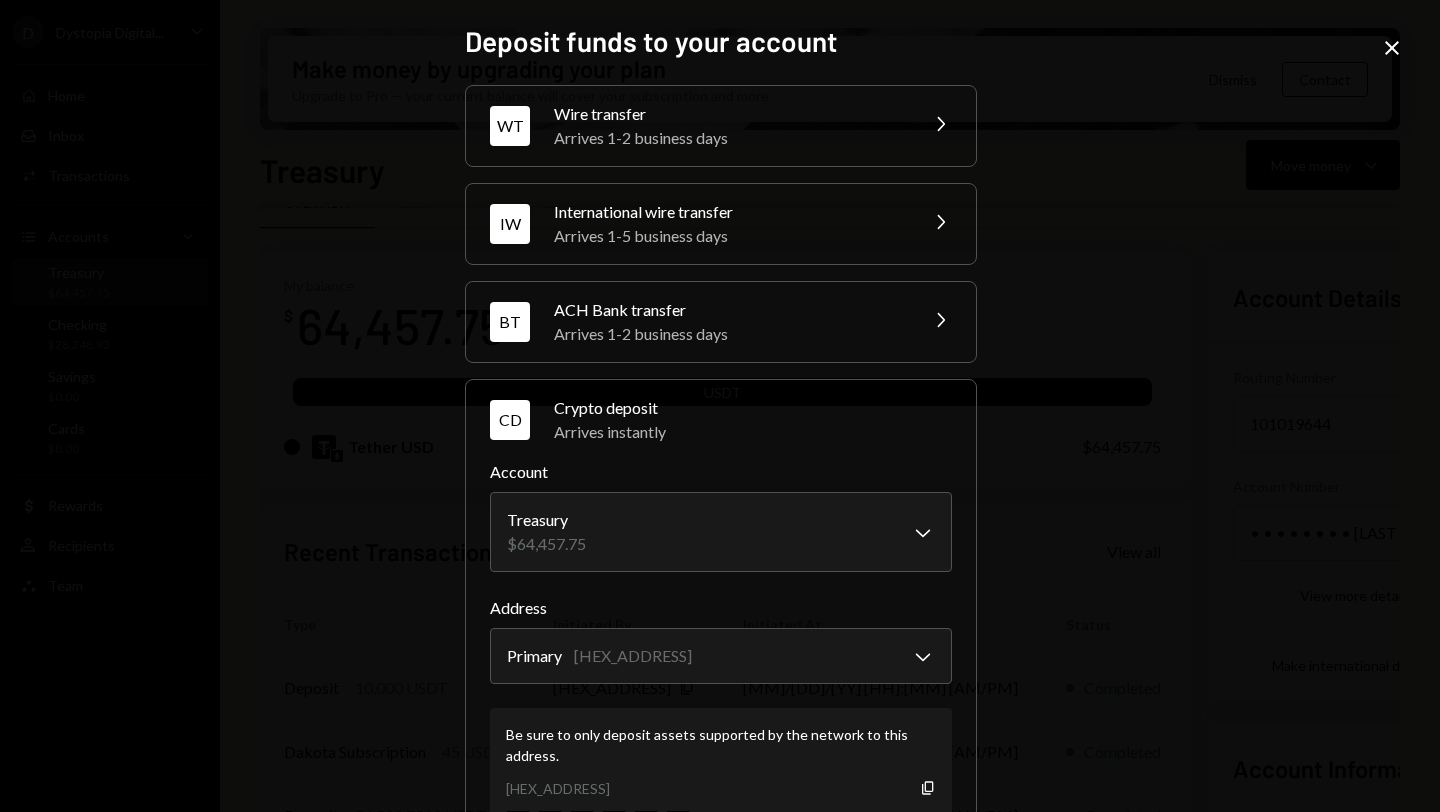 click on "Close" at bounding box center [1392, 48] 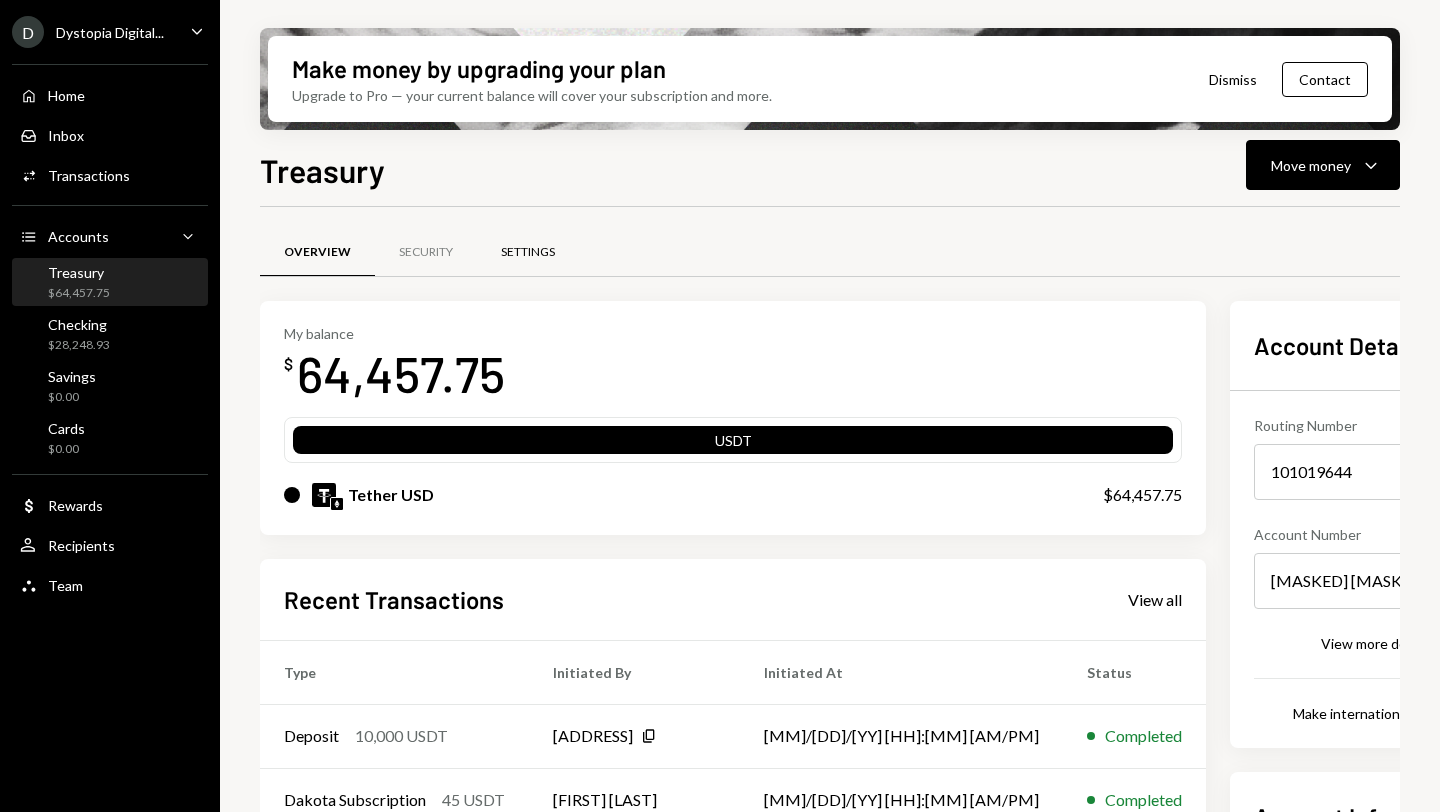 scroll, scrollTop: 0, scrollLeft: 0, axis: both 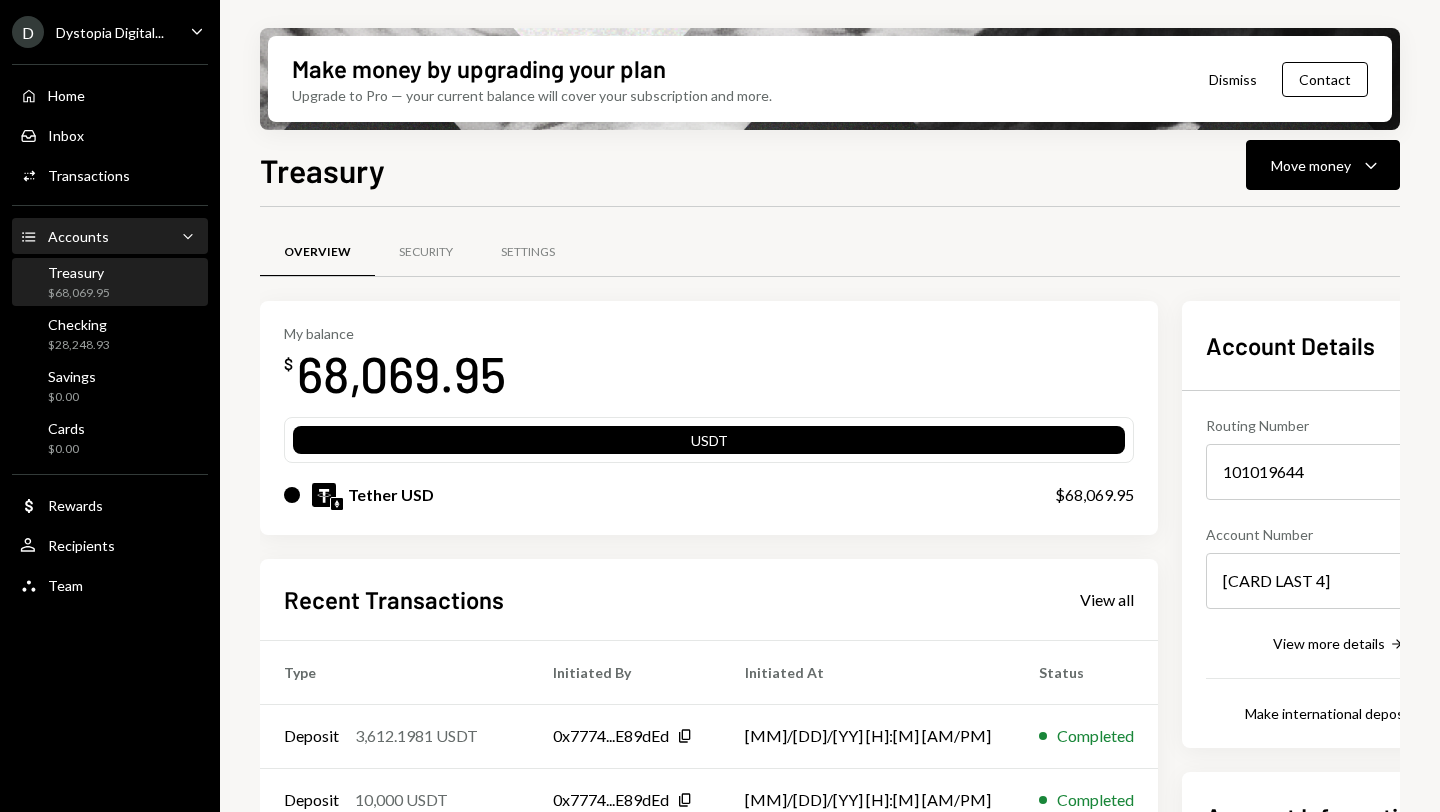 click on "Accounts Accounts Caret Down" at bounding box center [110, 237] 